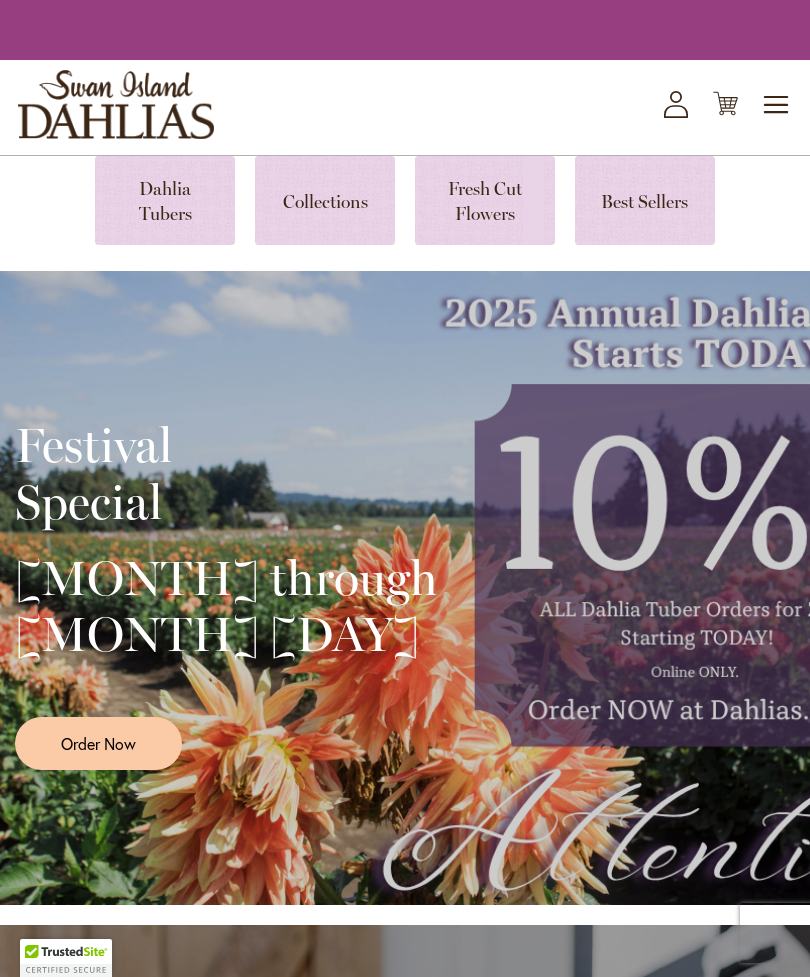 scroll, scrollTop: 0, scrollLeft: 0, axis: both 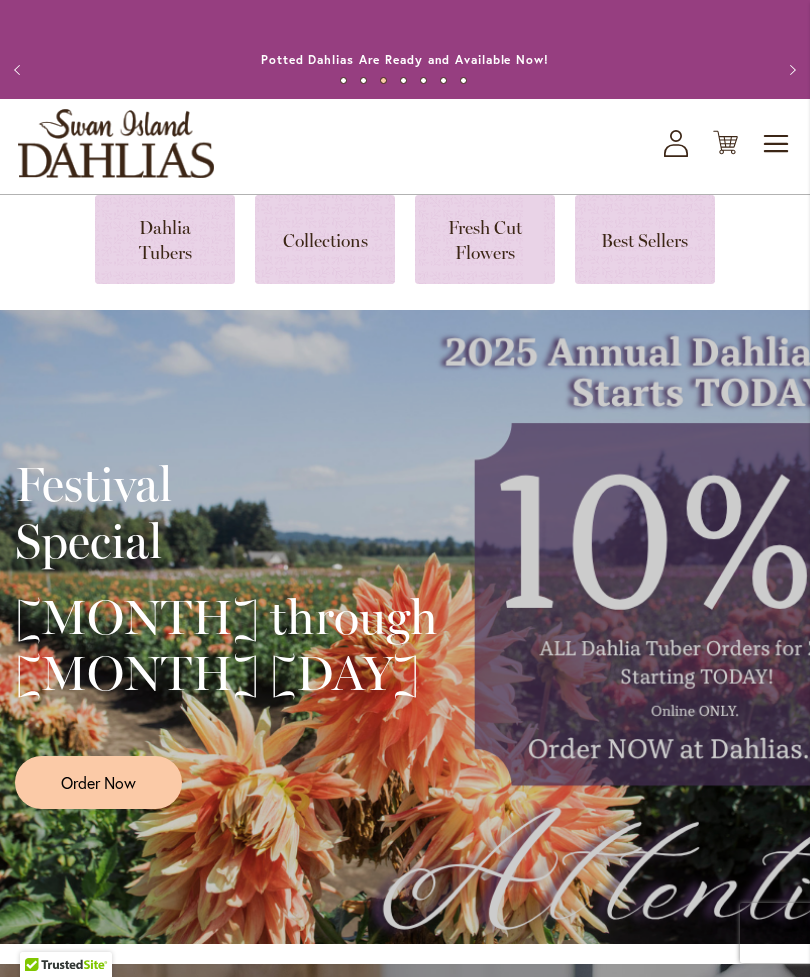 click at bounding box center [165, 239] 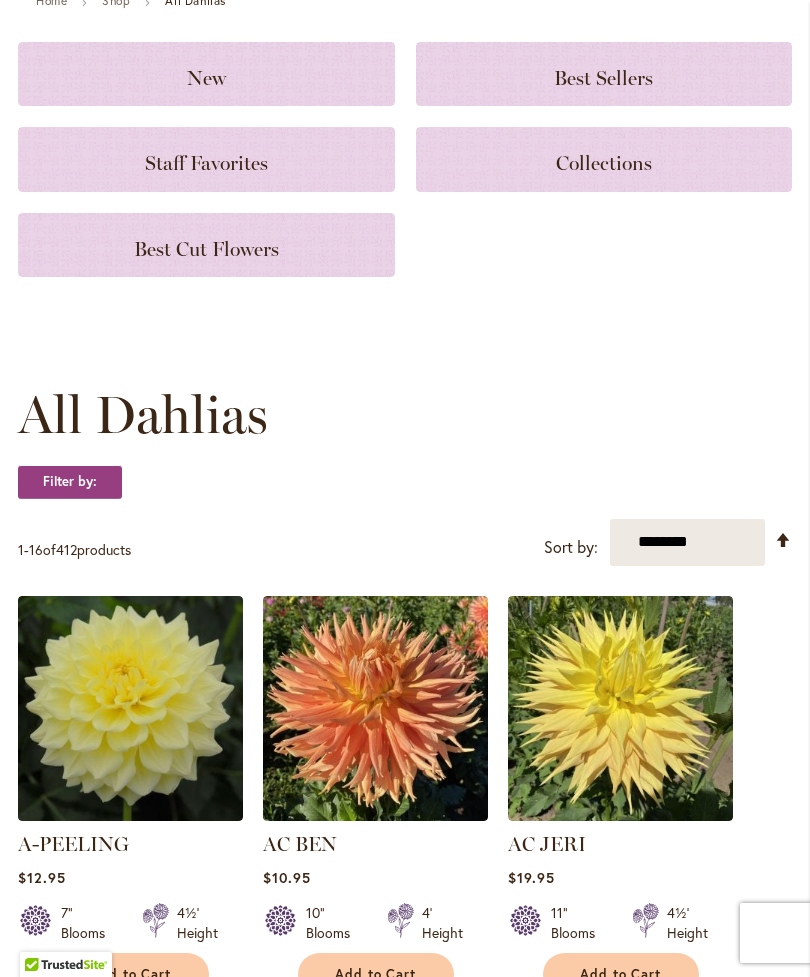 scroll, scrollTop: 226, scrollLeft: 0, axis: vertical 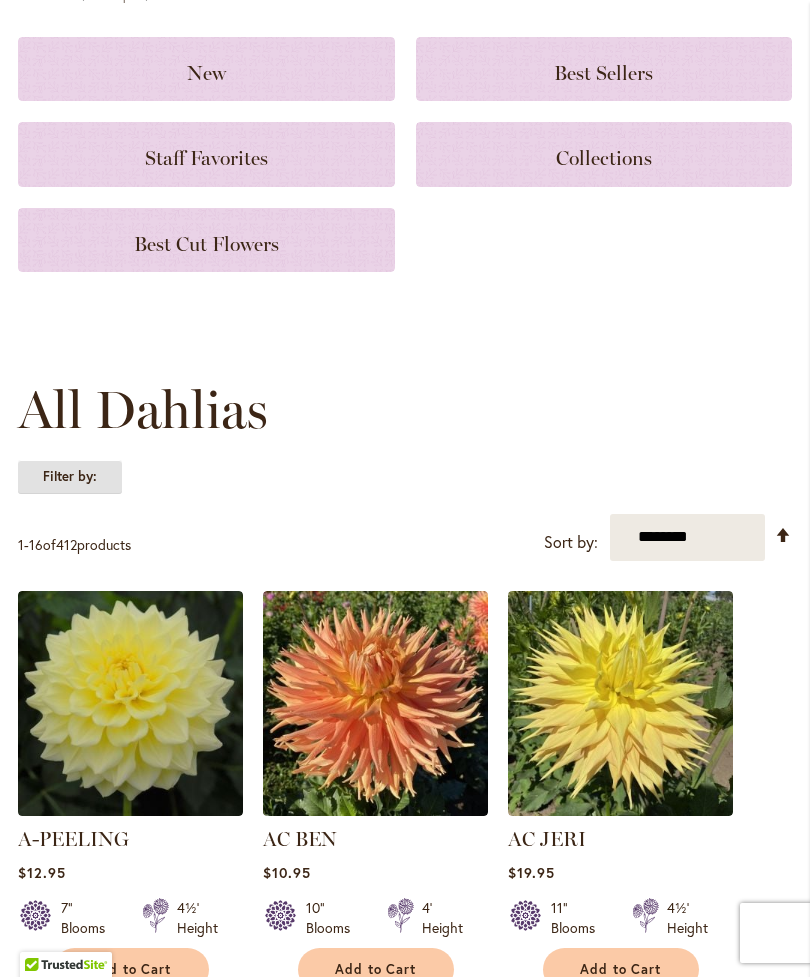 click on "Filter by:" at bounding box center [70, 477] 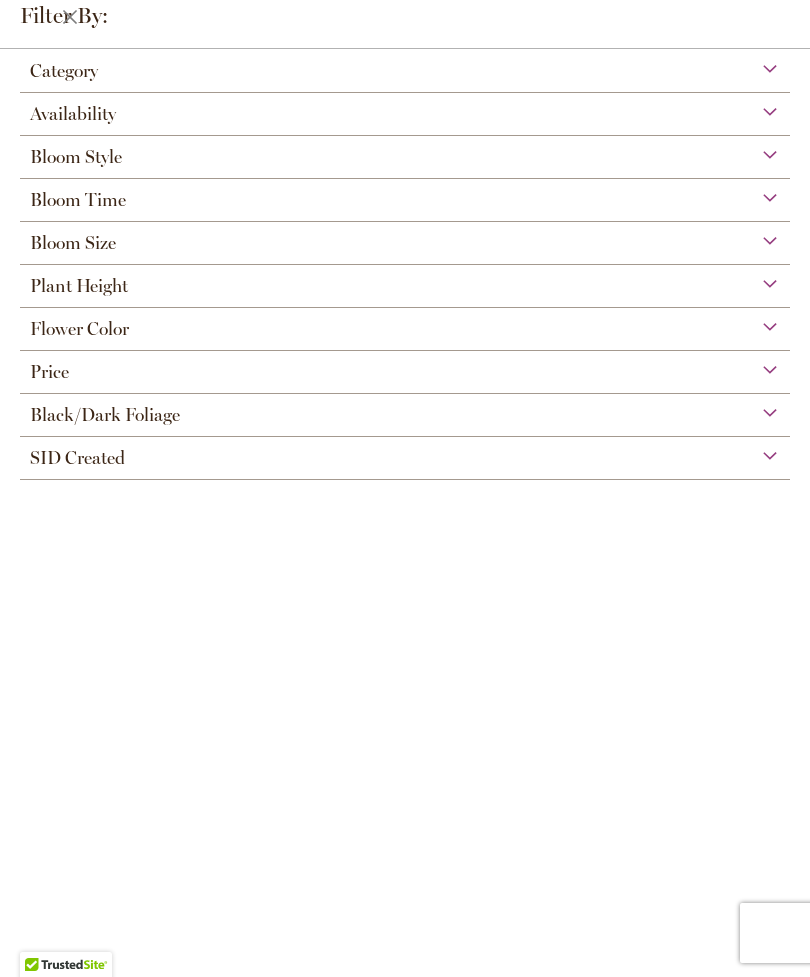click on "Plant Height" at bounding box center [405, 281] 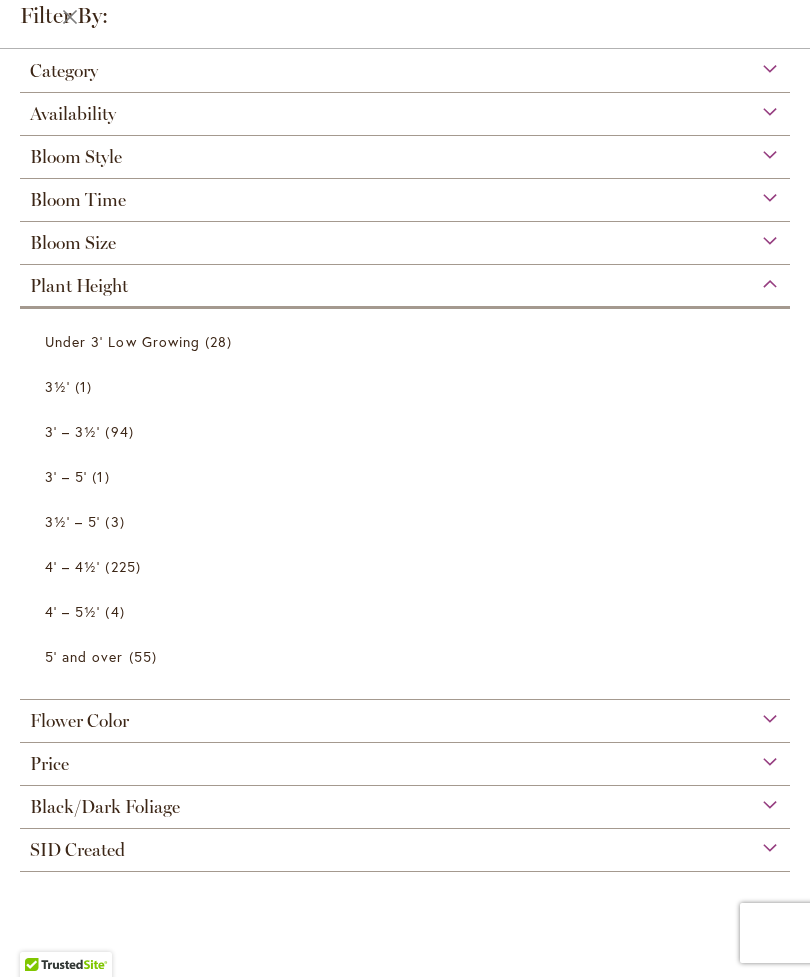 click on "3' – 3½'
94
items" at bounding box center [407, 431] 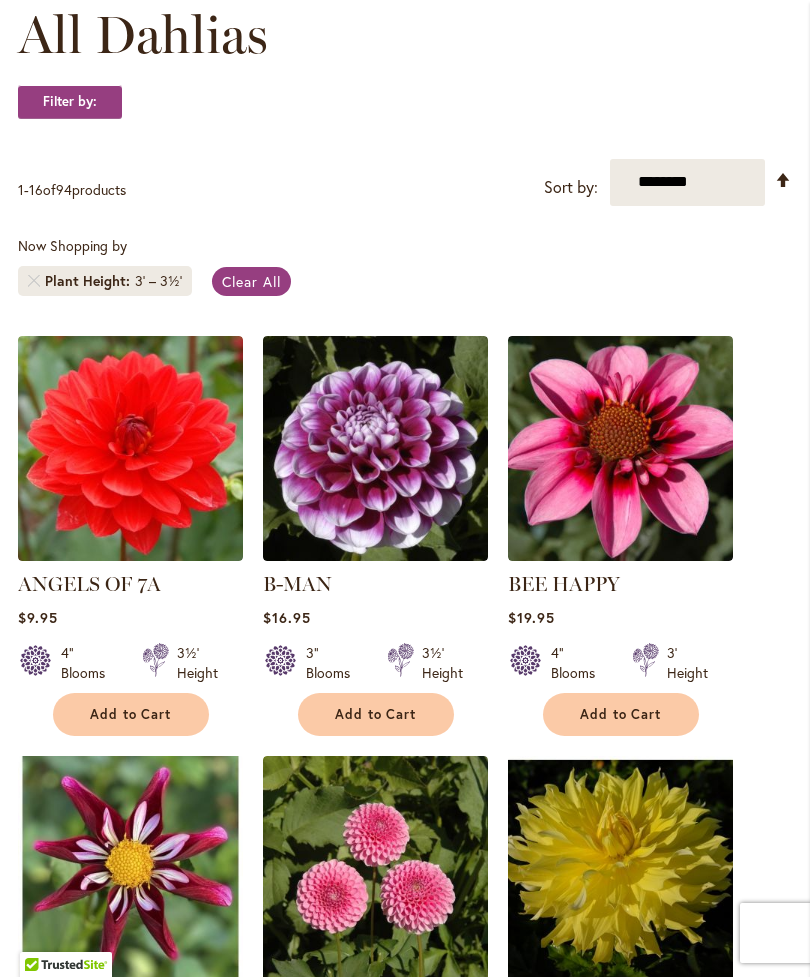 scroll, scrollTop: 317, scrollLeft: 0, axis: vertical 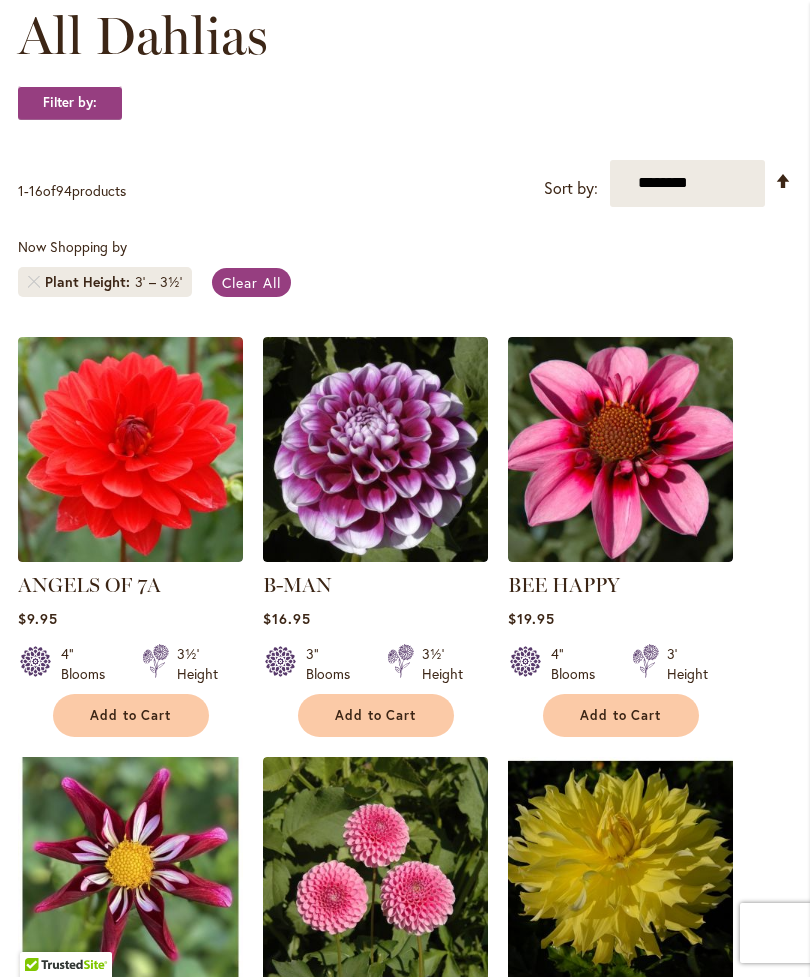 click on "Clear All" at bounding box center (251, 282) 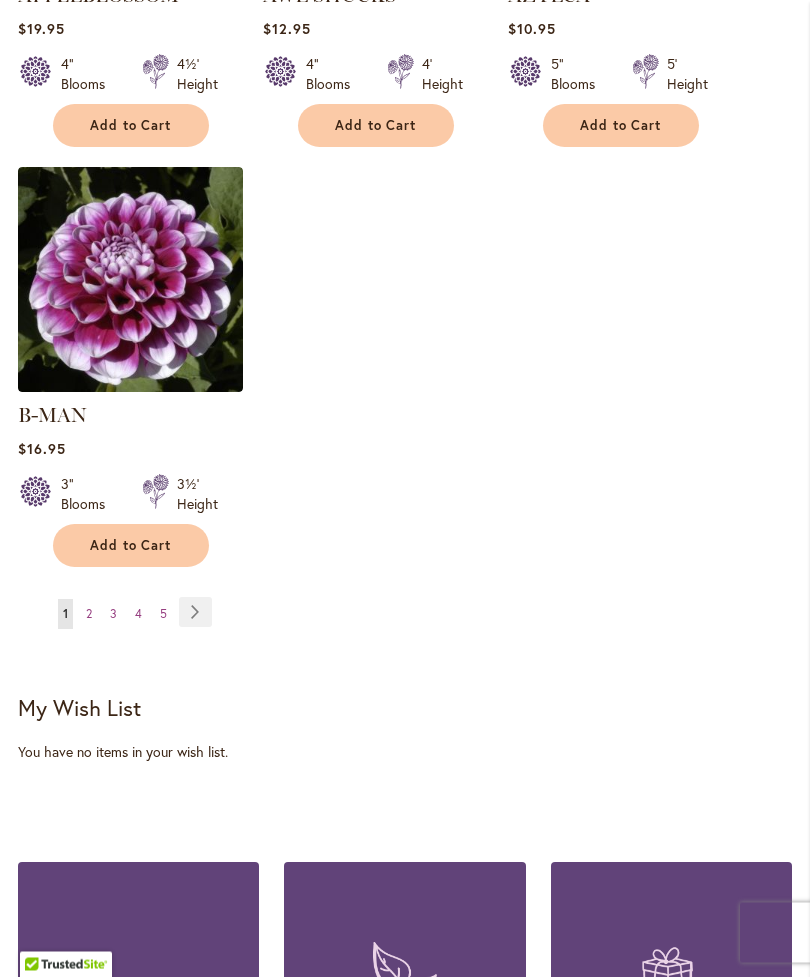 scroll, scrollTop: 2697, scrollLeft: 0, axis: vertical 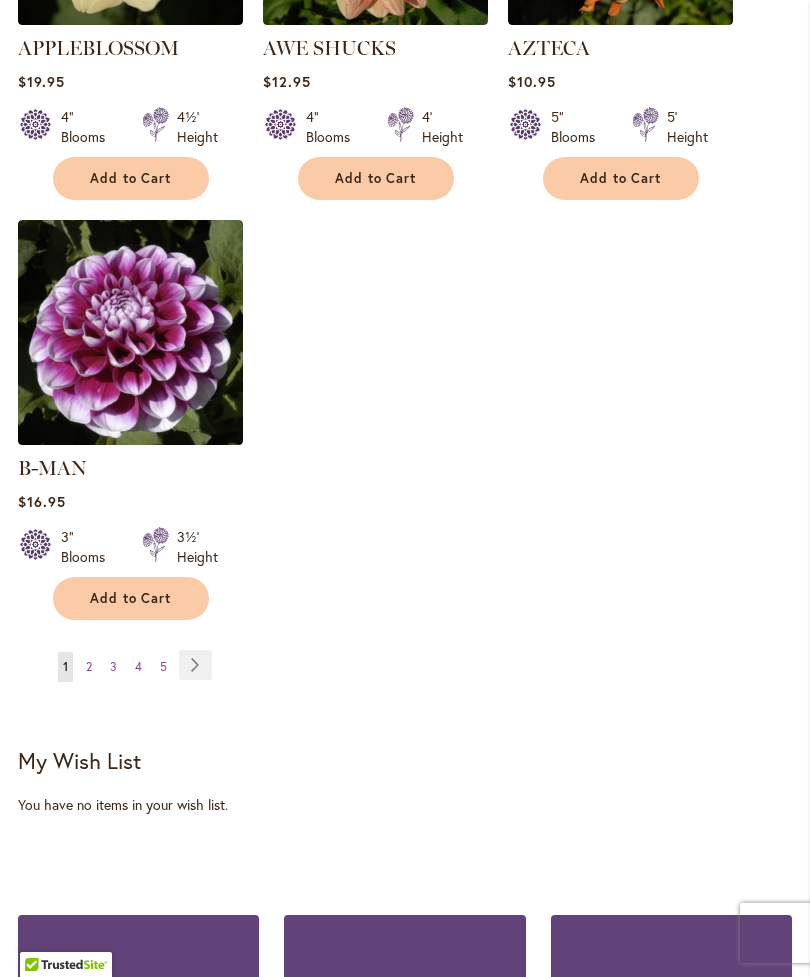 click on "Page
Next" at bounding box center [195, 665] 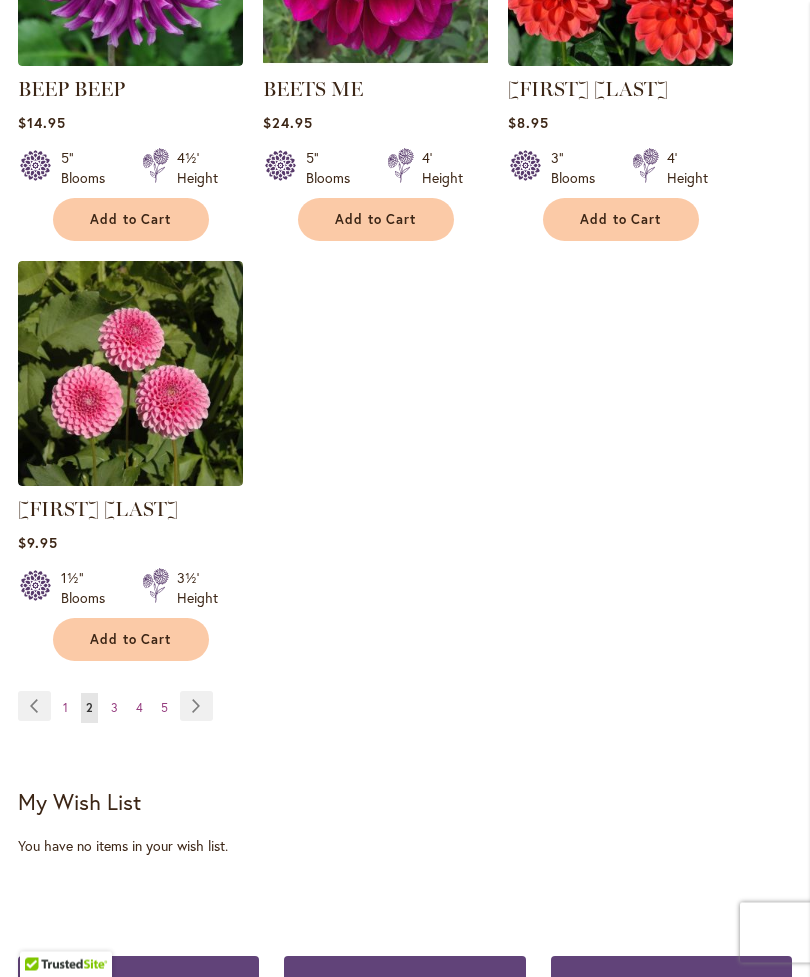 scroll, scrollTop: 2656, scrollLeft: 0, axis: vertical 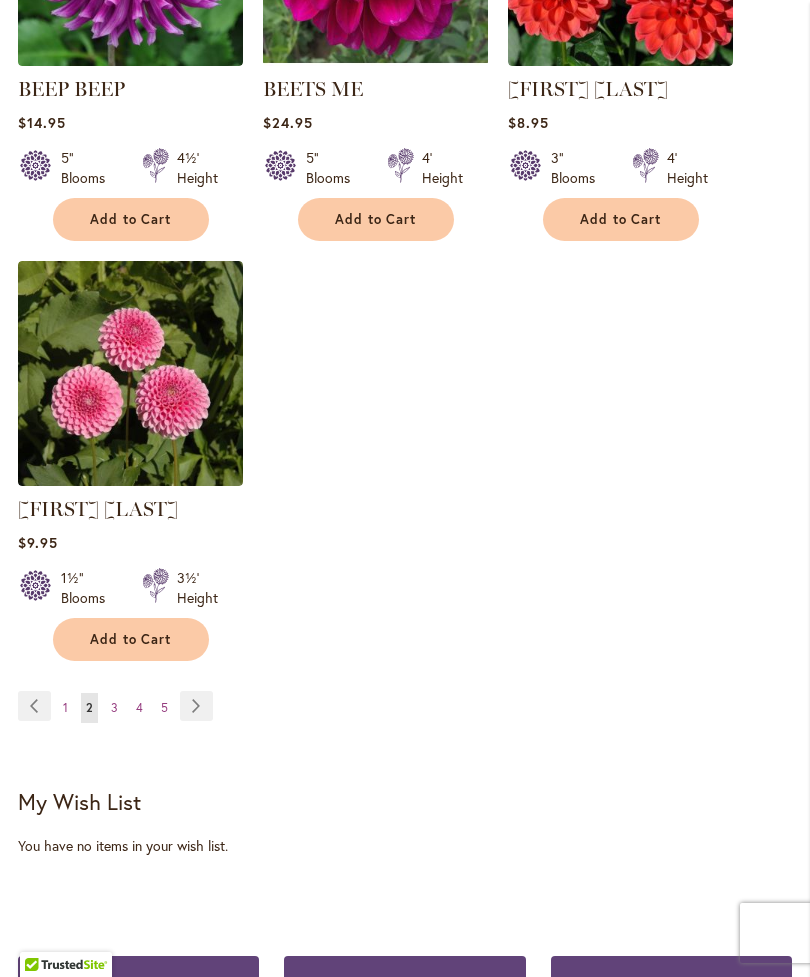 click on "Page
Next" at bounding box center (196, 706) 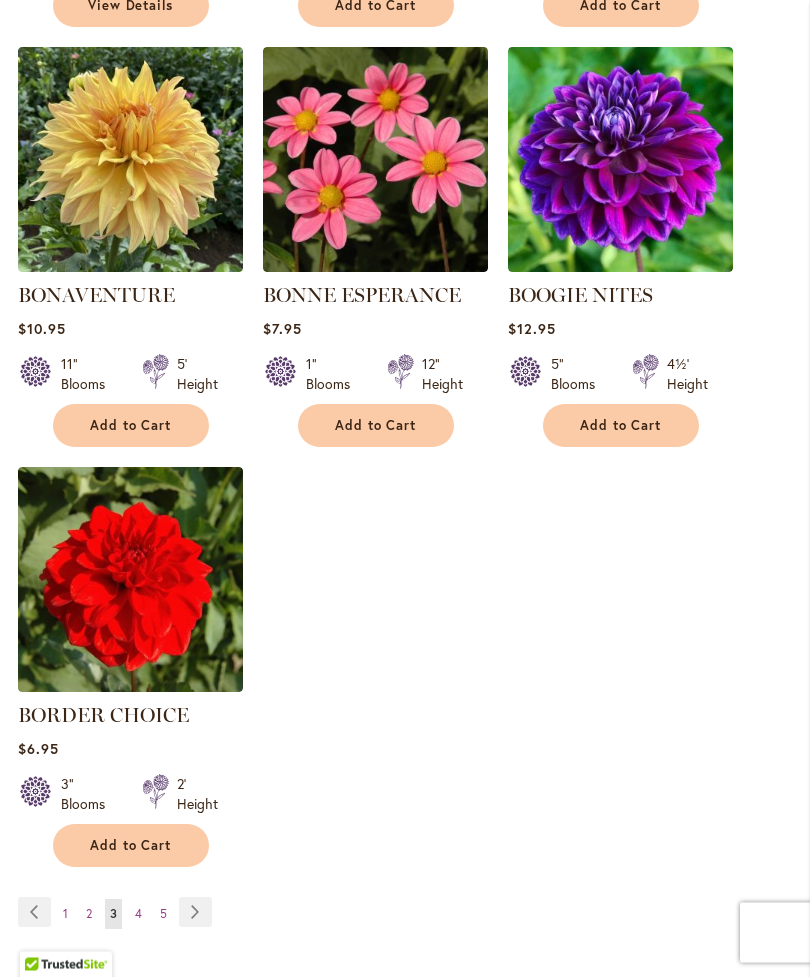 scroll, scrollTop: 2451, scrollLeft: 0, axis: vertical 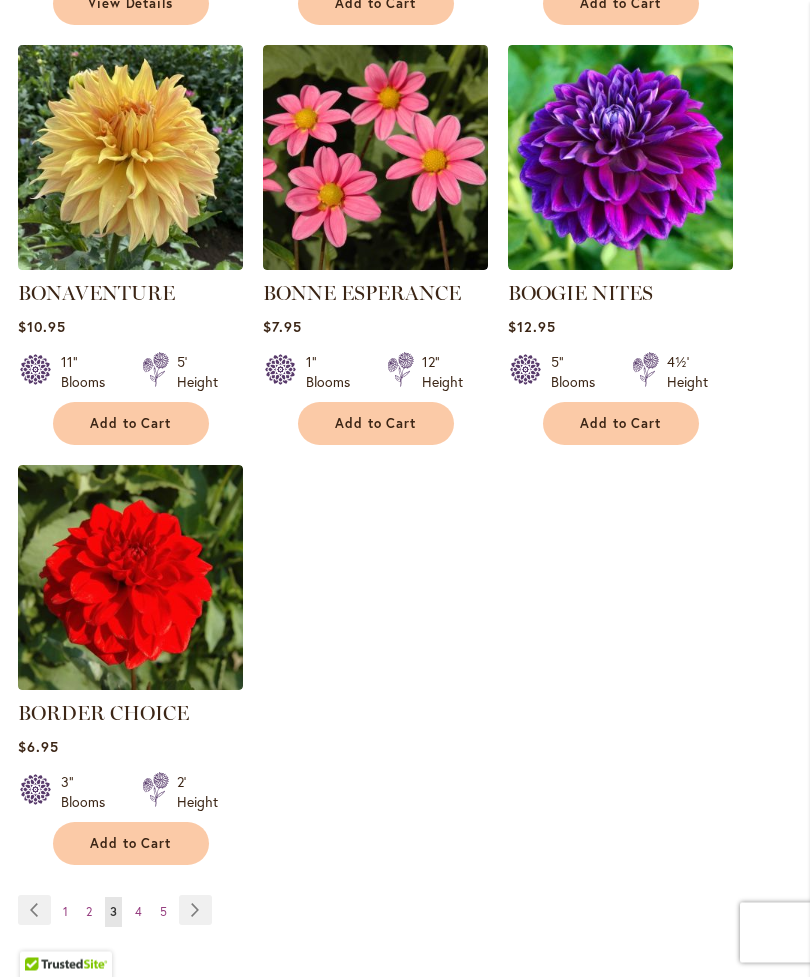 click on "Page
Next" at bounding box center [195, 911] 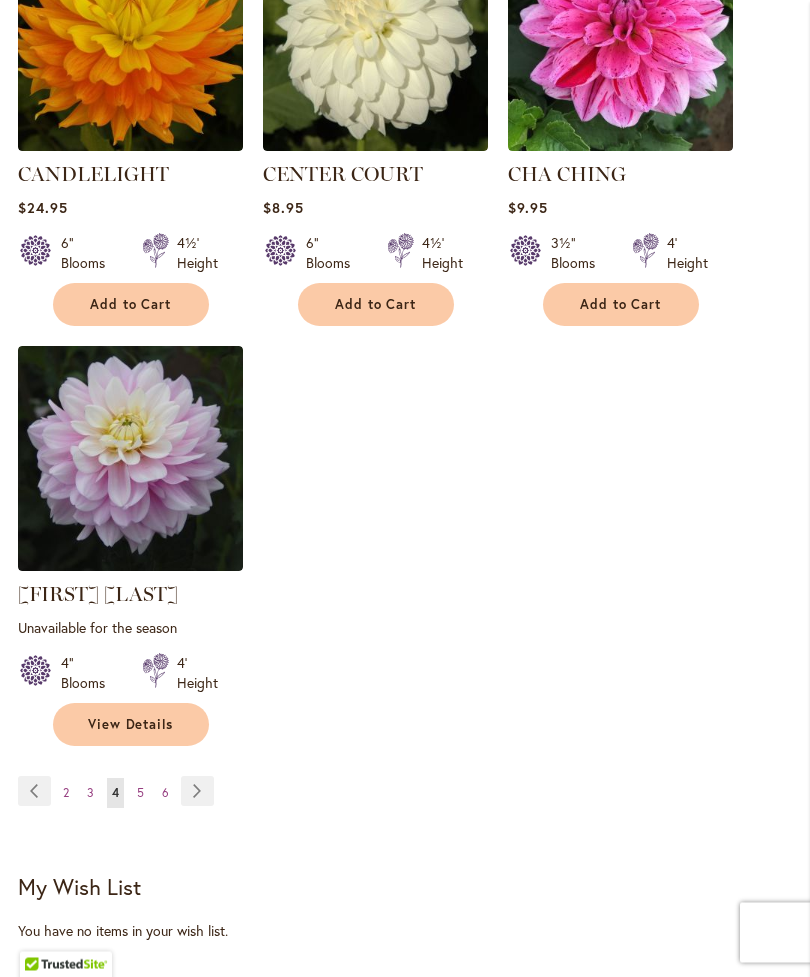 scroll, scrollTop: 2600, scrollLeft: 0, axis: vertical 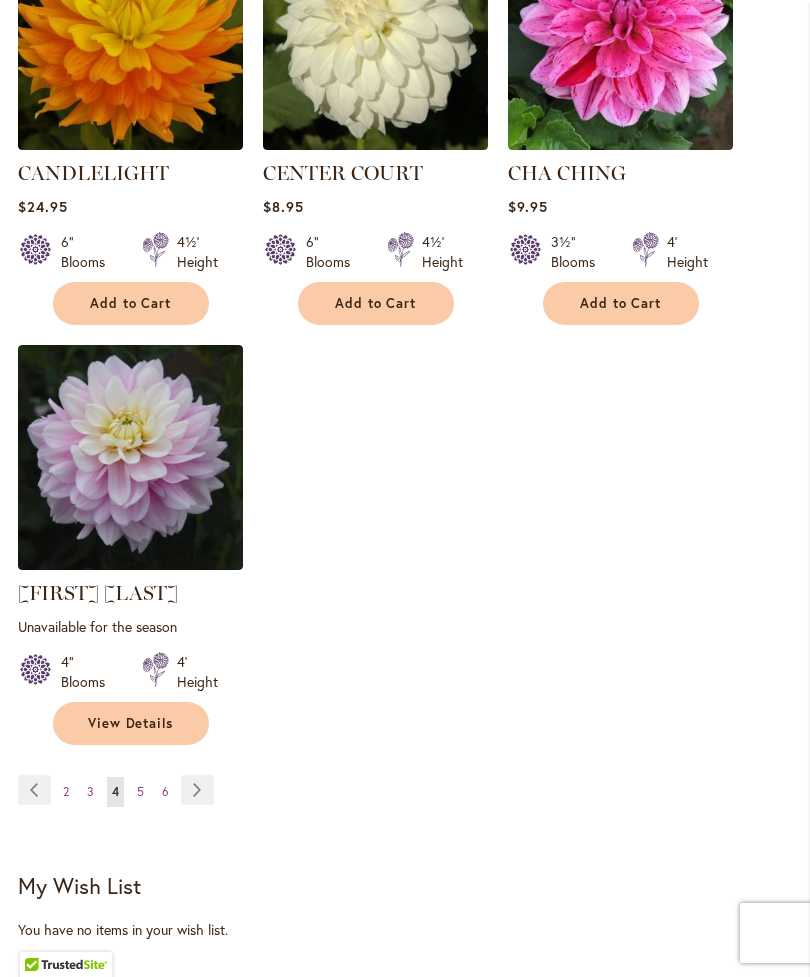 click on "Page
Next" at bounding box center [197, 790] 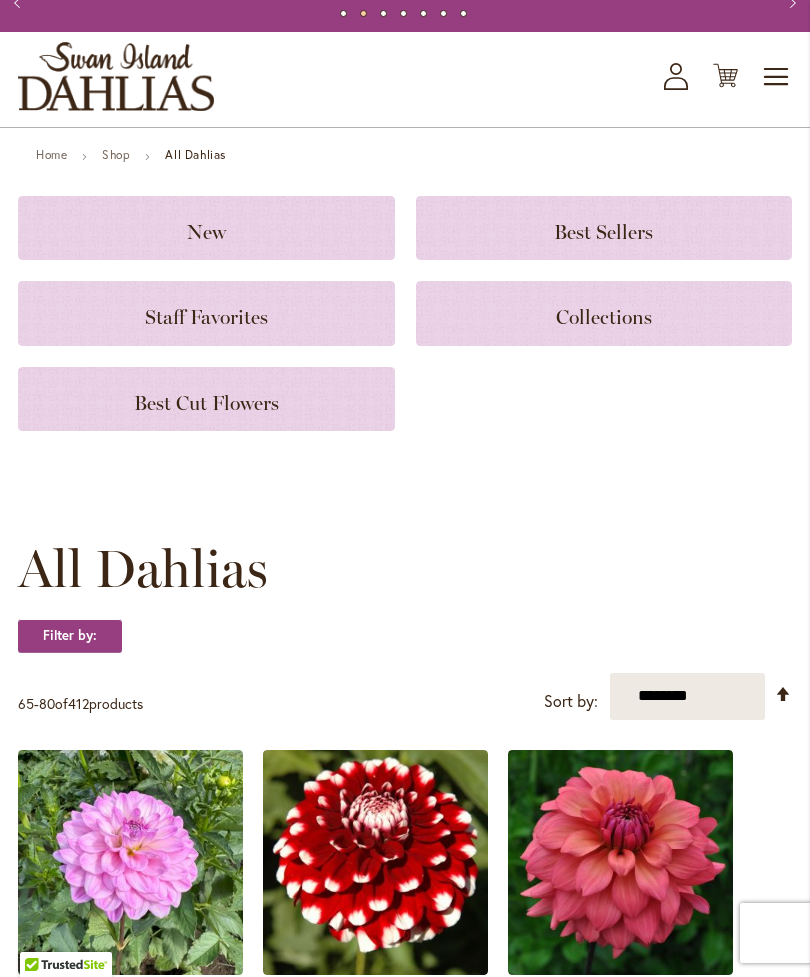 scroll, scrollTop: 0, scrollLeft: 0, axis: both 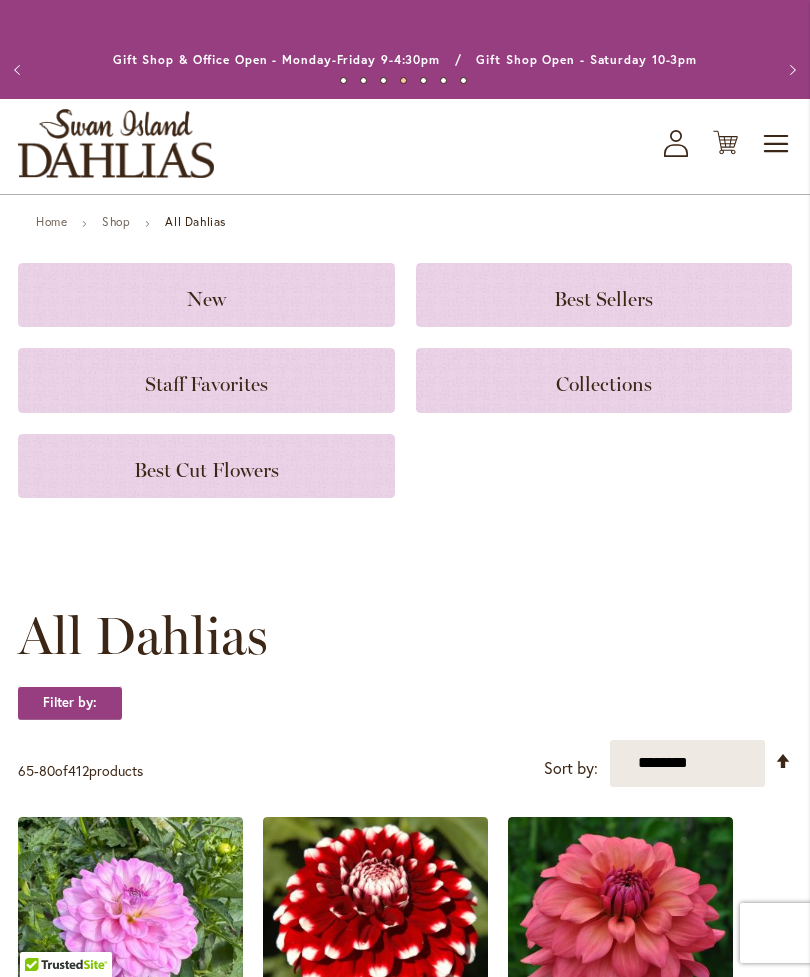 click on "All Dahlias" at bounding box center (195, 221) 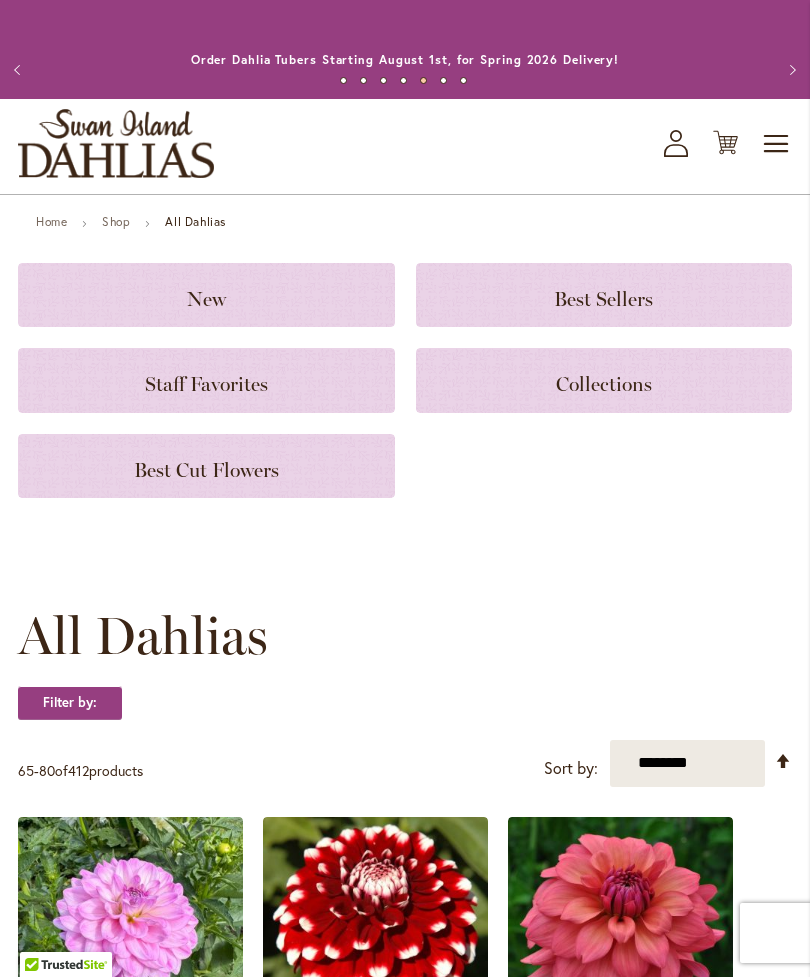 click on "Best Sellers" 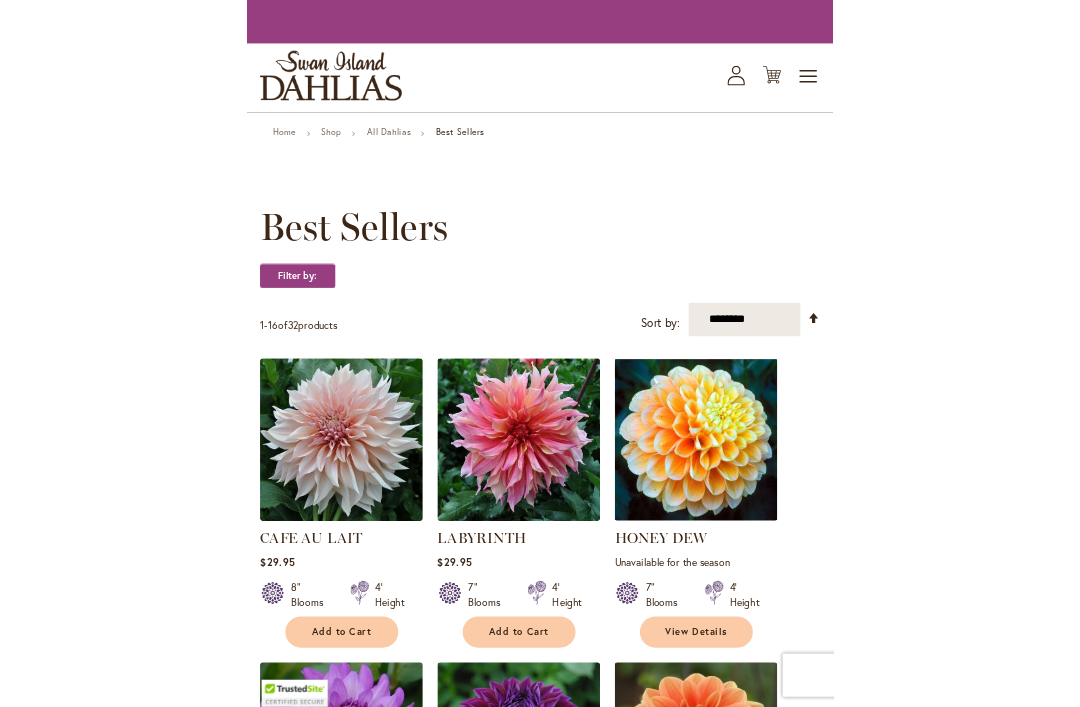 scroll, scrollTop: 0, scrollLeft: 0, axis: both 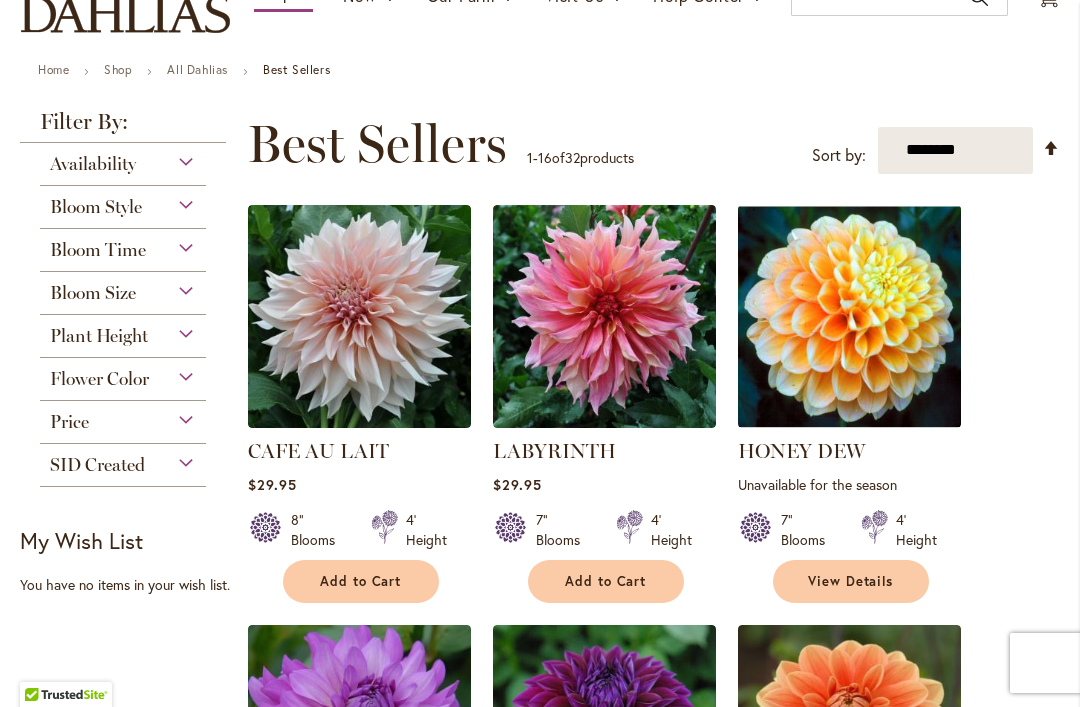 click on "Flower Color" at bounding box center (123, 374) 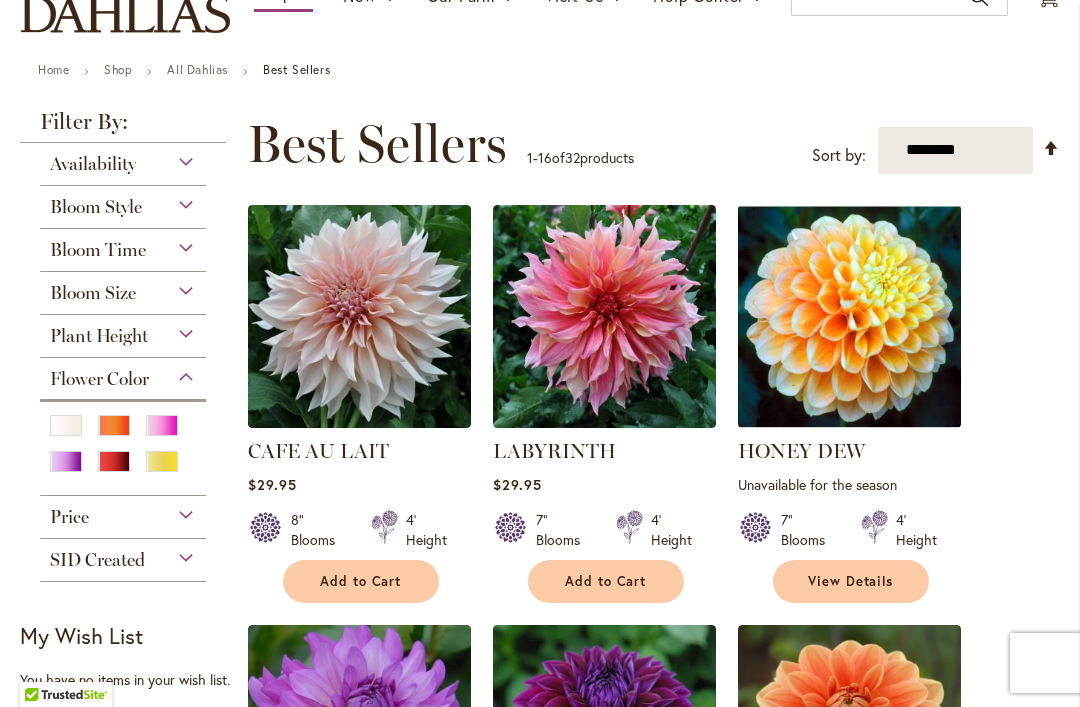 click at bounding box center [114, 461] 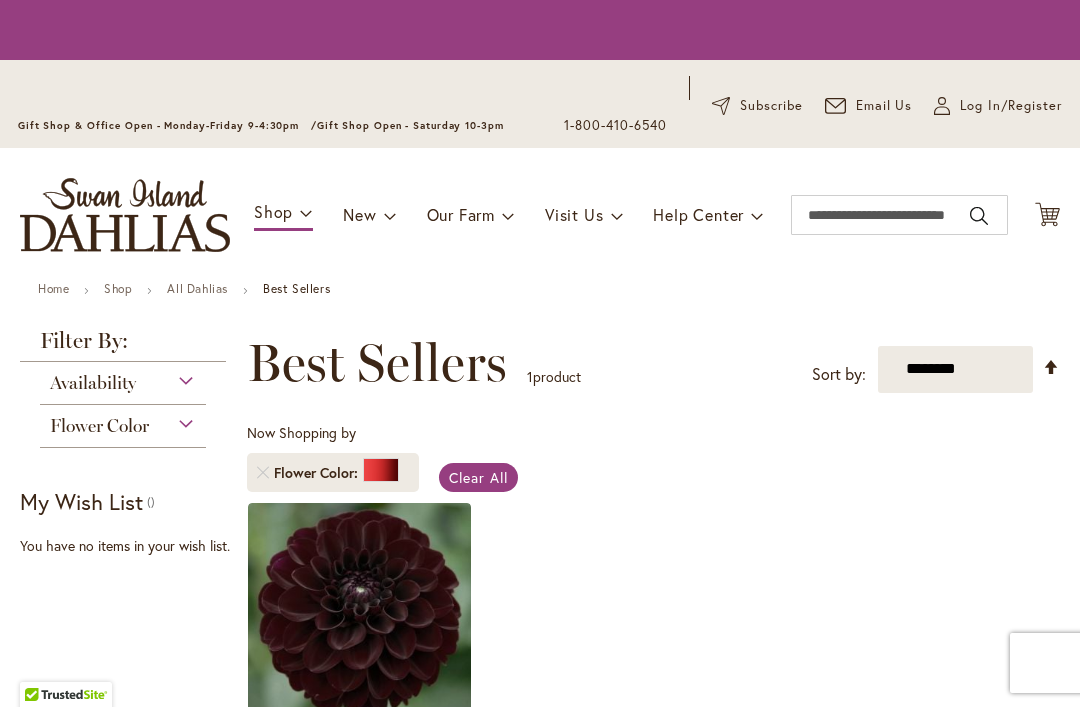 scroll, scrollTop: 0, scrollLeft: 0, axis: both 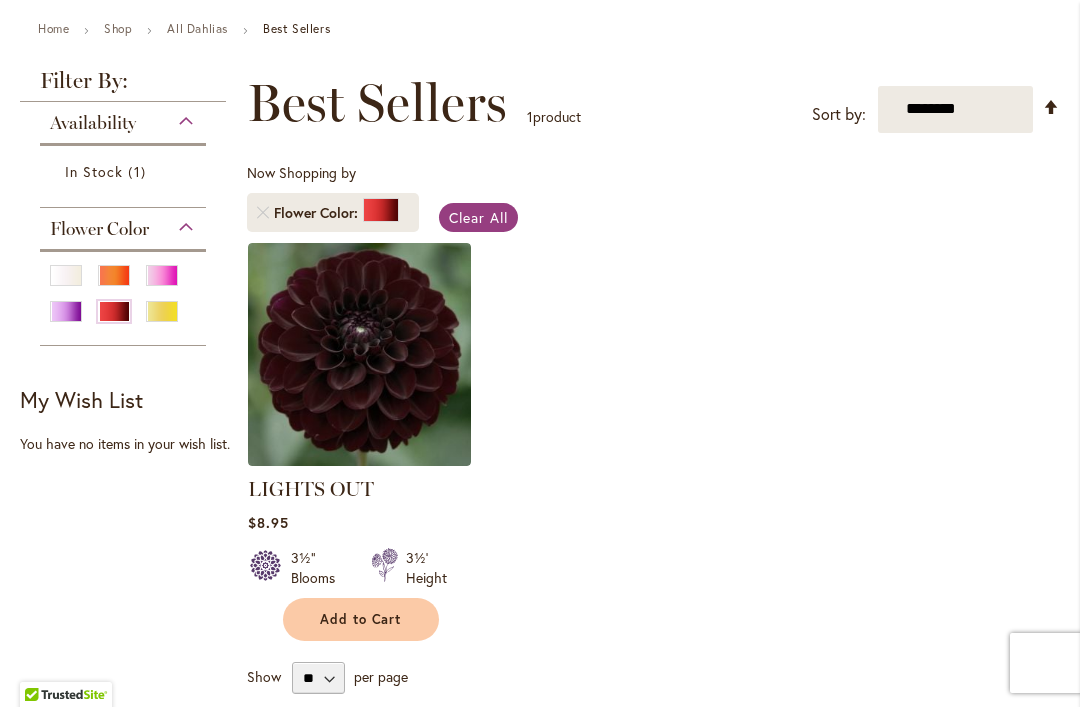 click at bounding box center [162, 311] 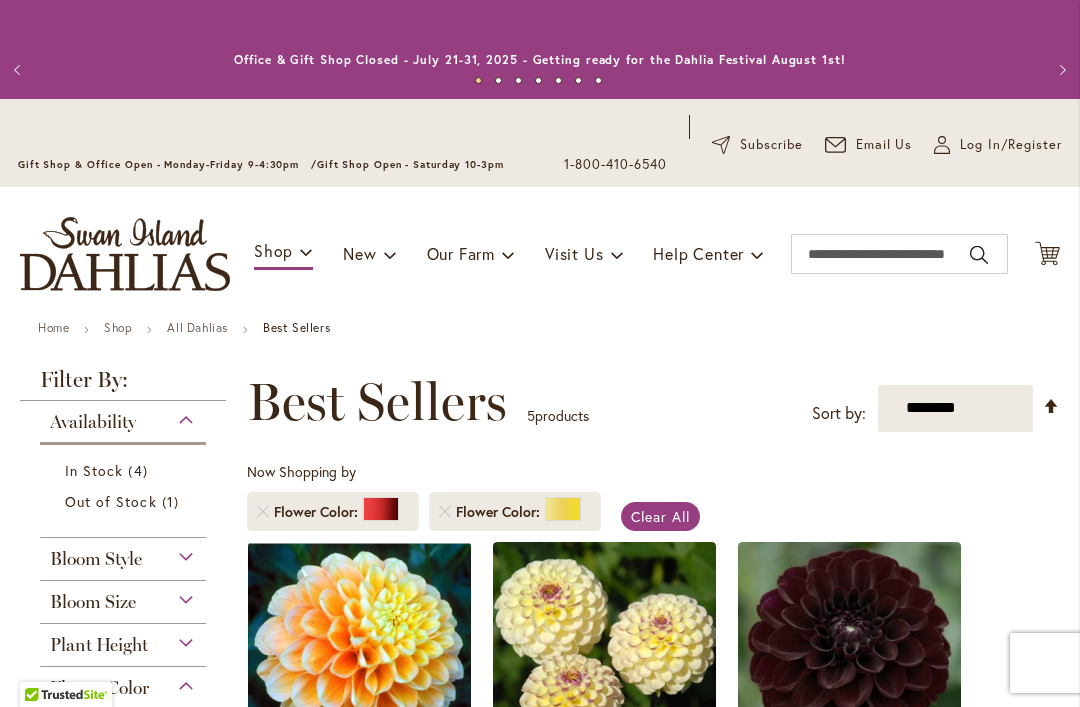 scroll, scrollTop: 0, scrollLeft: 0, axis: both 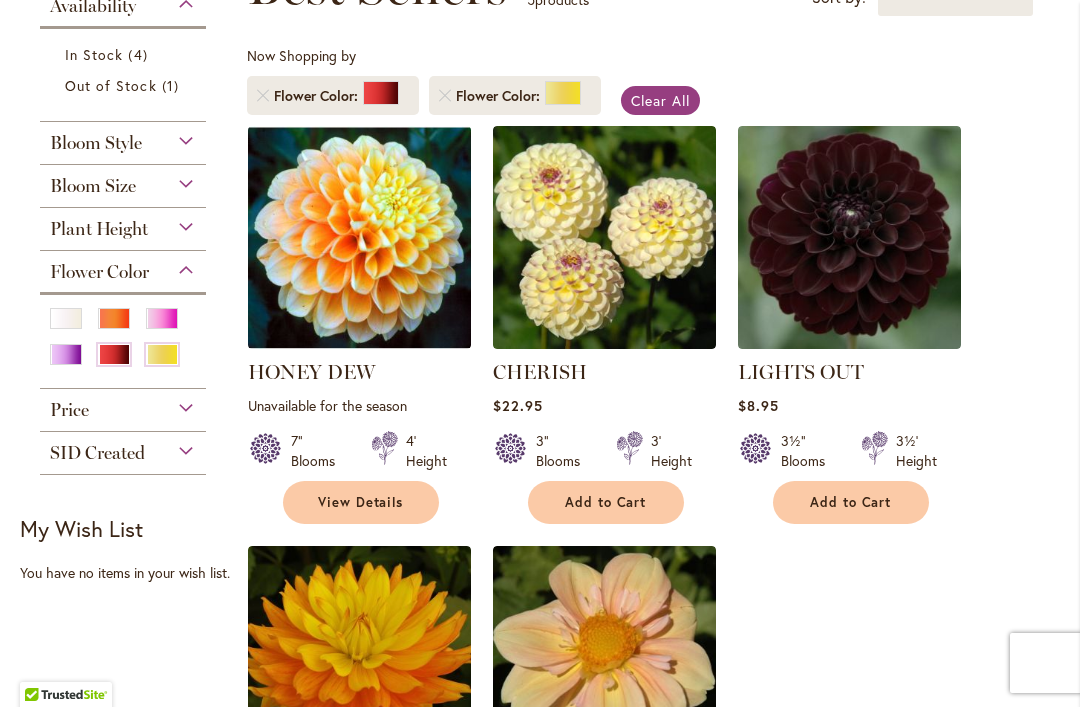 click on "Clear All" at bounding box center [660, 100] 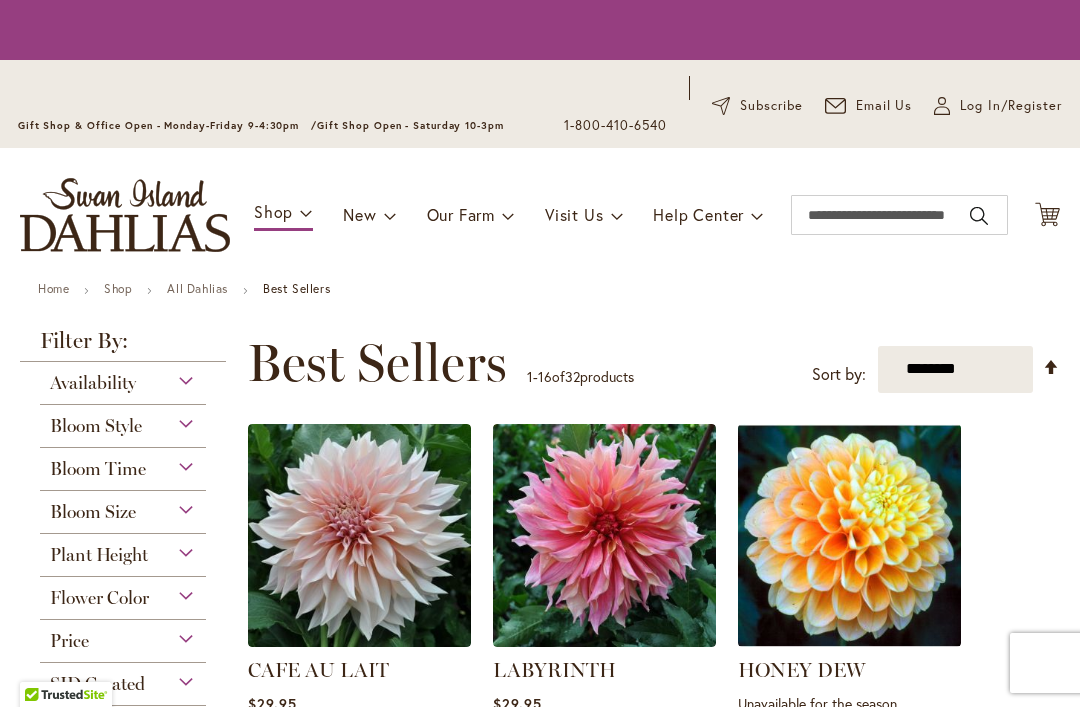 scroll, scrollTop: 0, scrollLeft: 0, axis: both 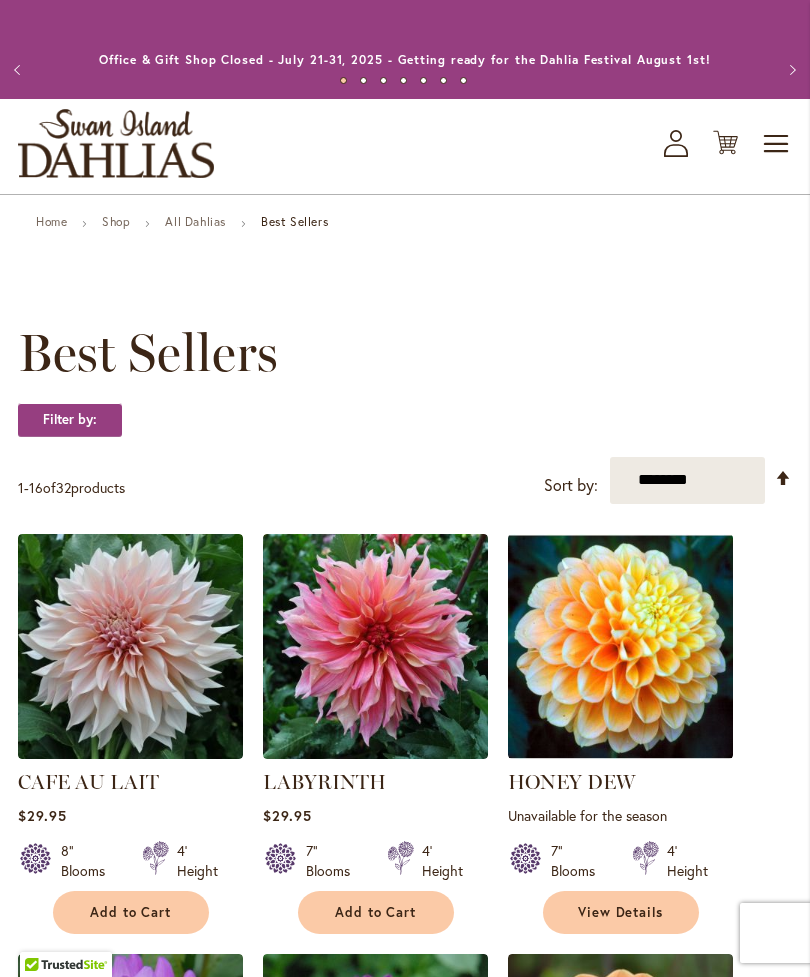 click on "Add to Cart" at bounding box center (621, 2200) 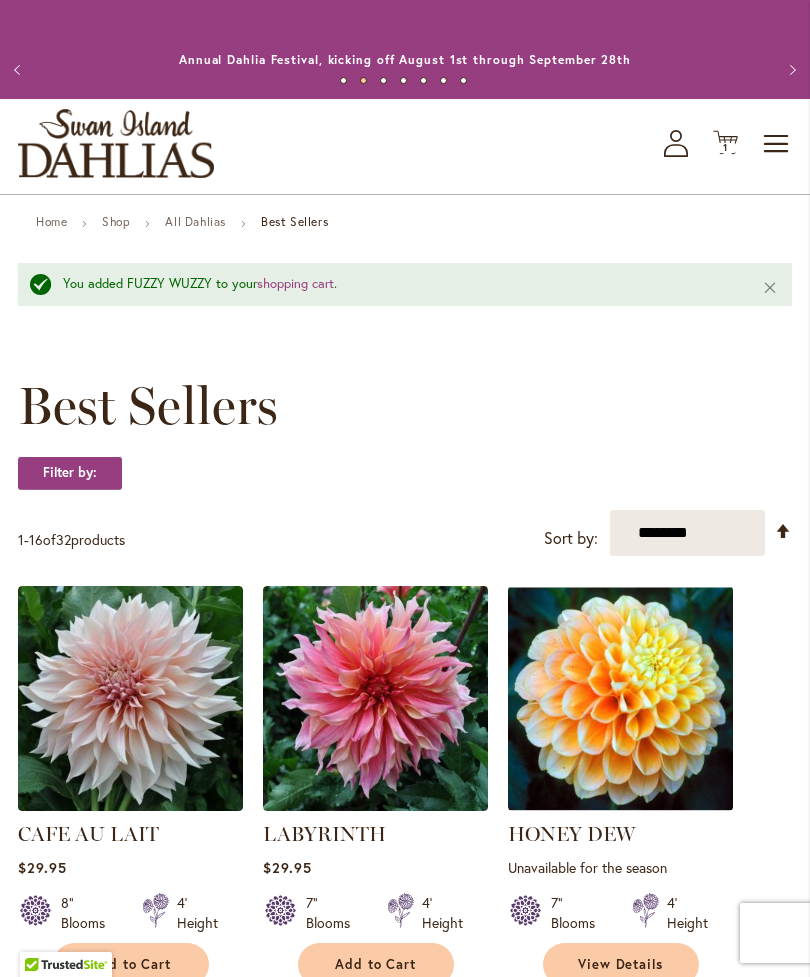 scroll, scrollTop: 0, scrollLeft: 0, axis: both 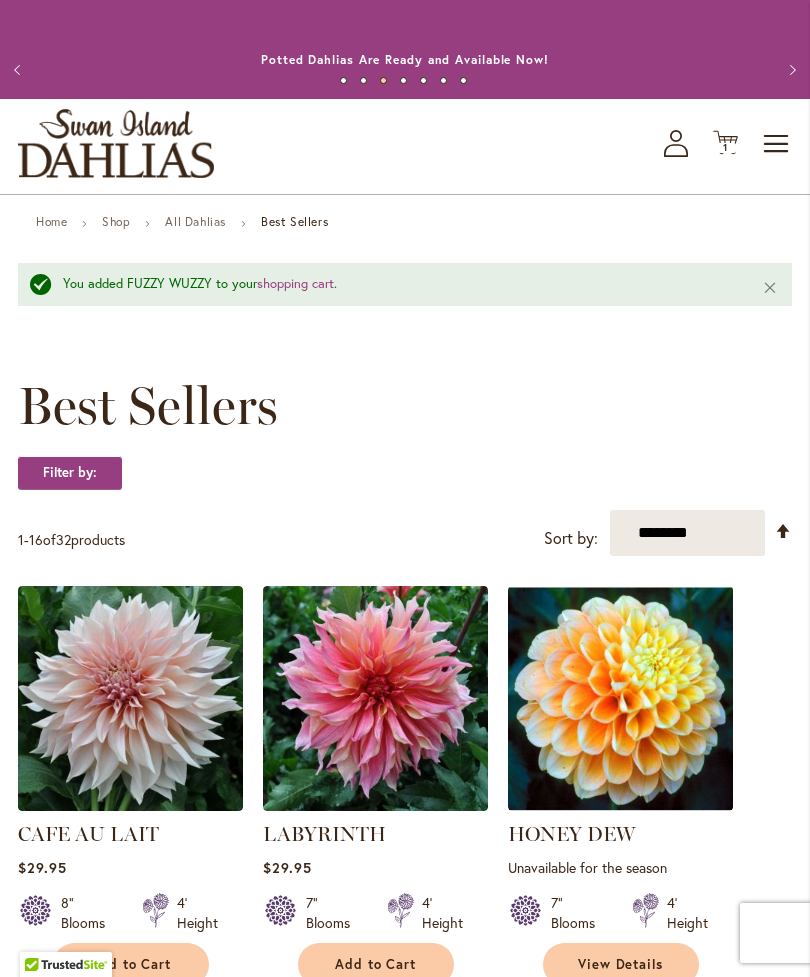 click on "Toggle Nav
Shop
All Shop
Dahlia Tubers
Collections
Fresh Cut Dahlias
Gardening Supplies
Gift Cards
Request a Catalog
Gifts, Clothing & Specialty Items" at bounding box center (405, 146) 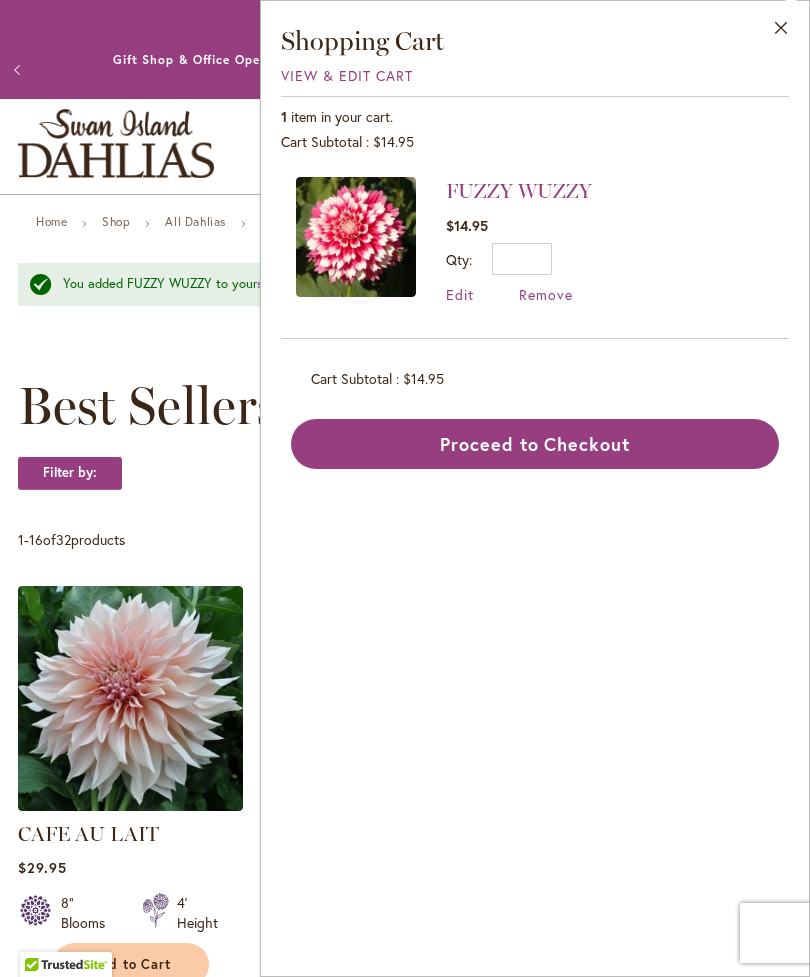 click on "Best Sellers
Filter by:
Filter By:
Availability
In Stock
29
items
Out of Stock
3
items
2" at bounding box center (405, 1833) 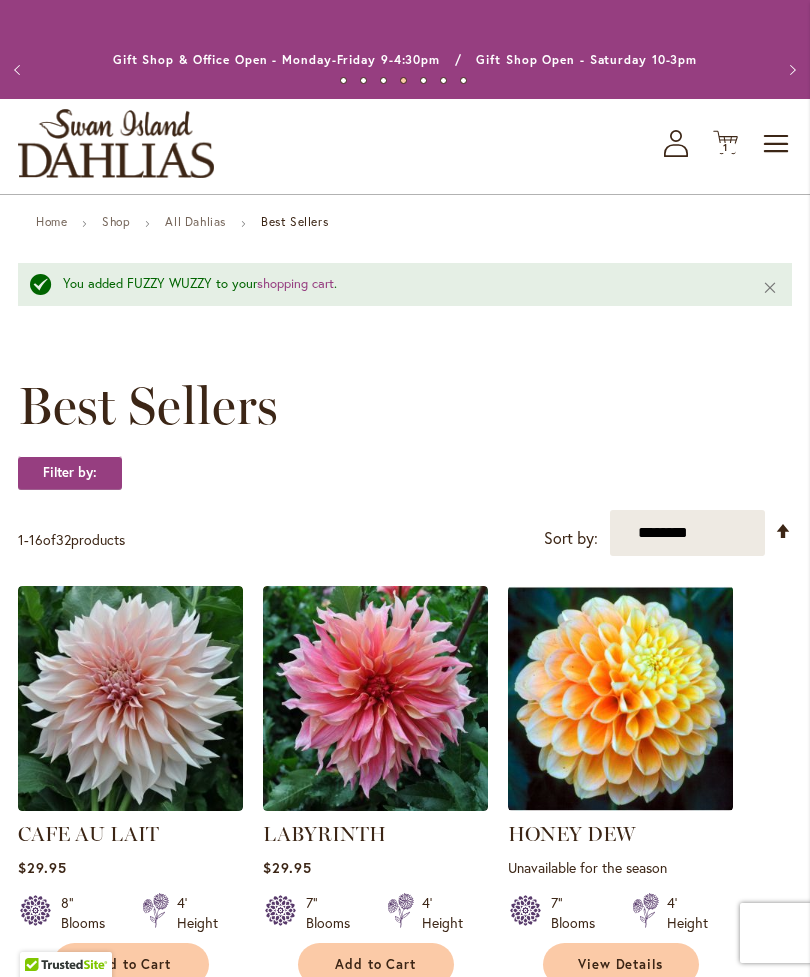 click on "Toggle Nav" at bounding box center [777, 144] 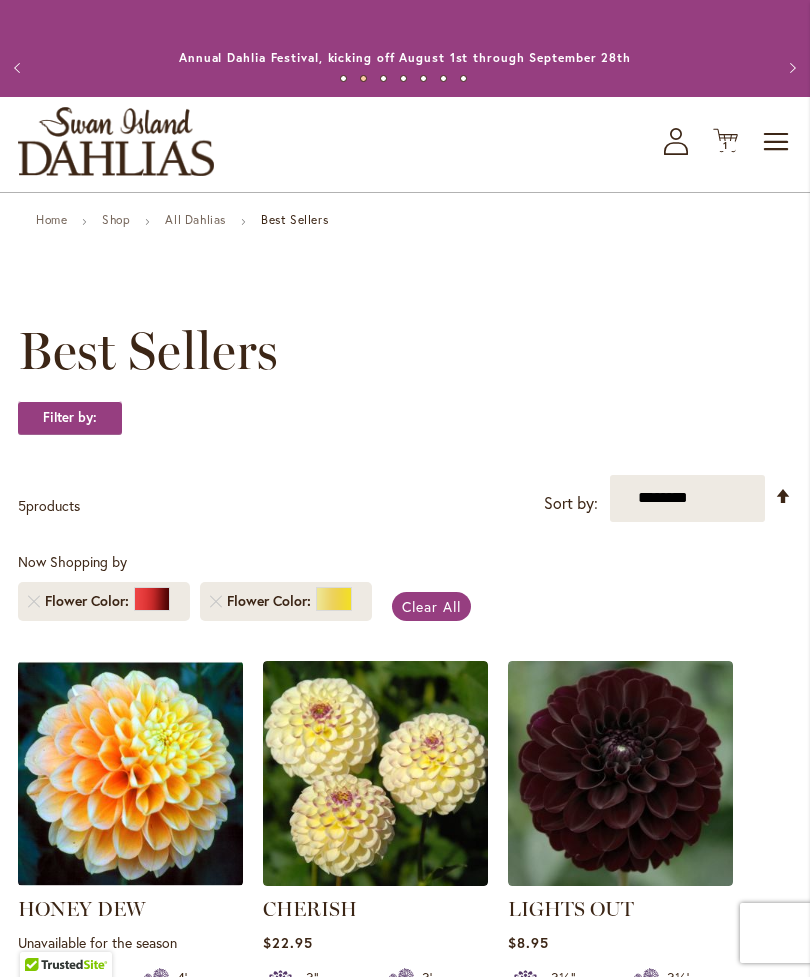 scroll, scrollTop: 4, scrollLeft: 0, axis: vertical 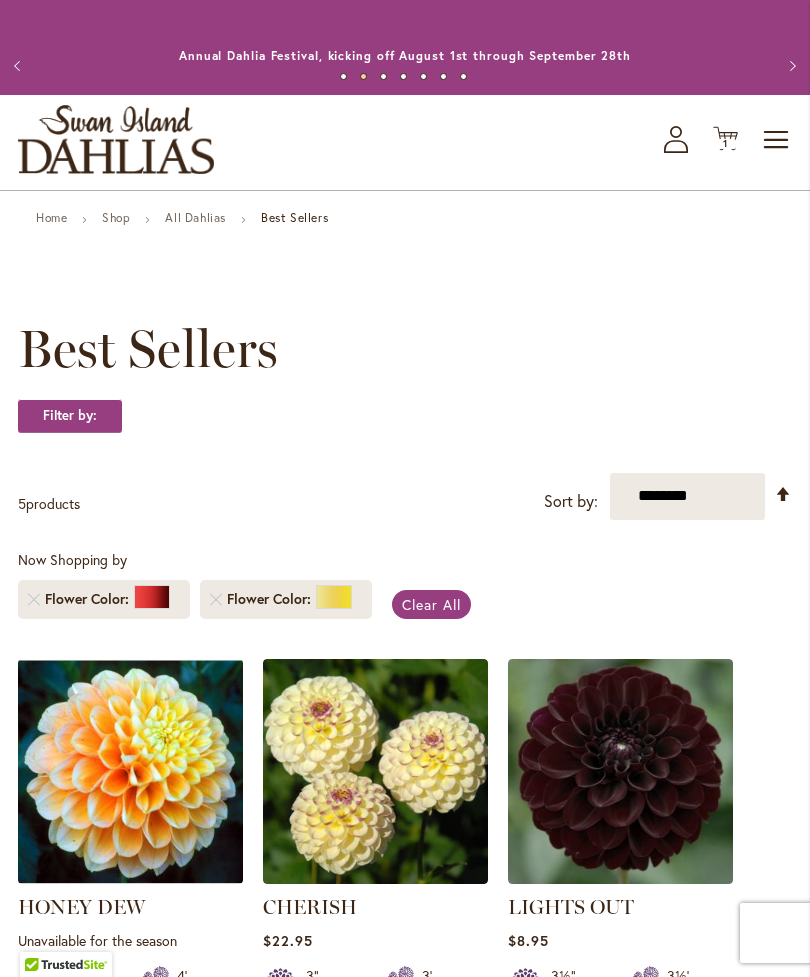 click on "Clear All" at bounding box center [431, 604] 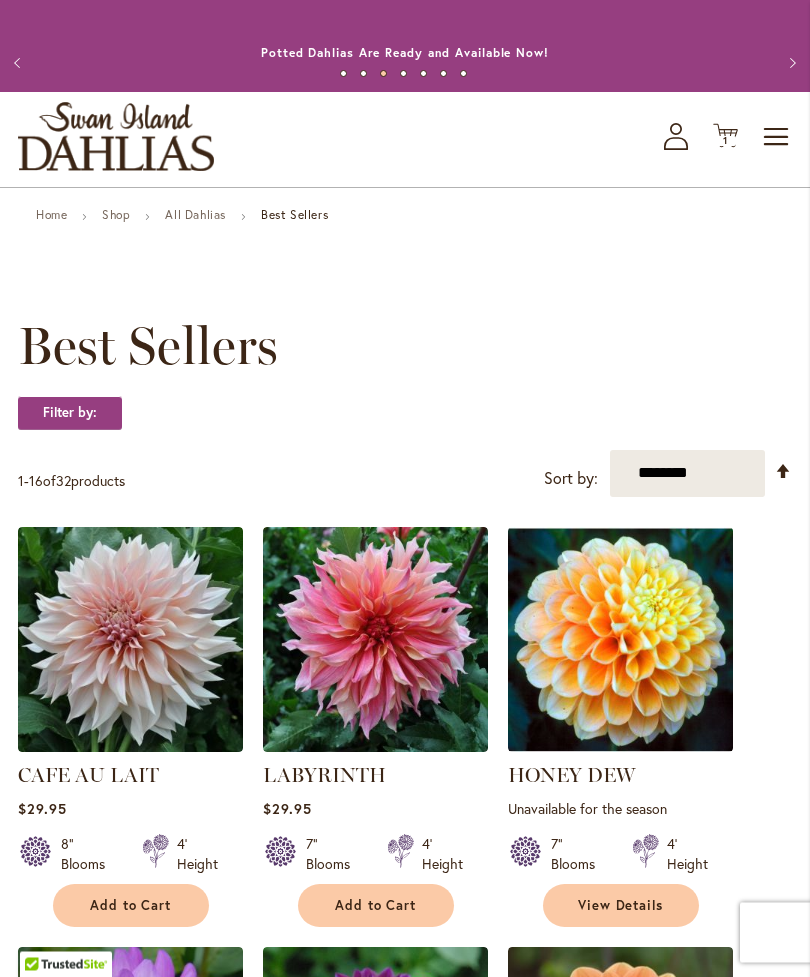 scroll, scrollTop: 0, scrollLeft: 0, axis: both 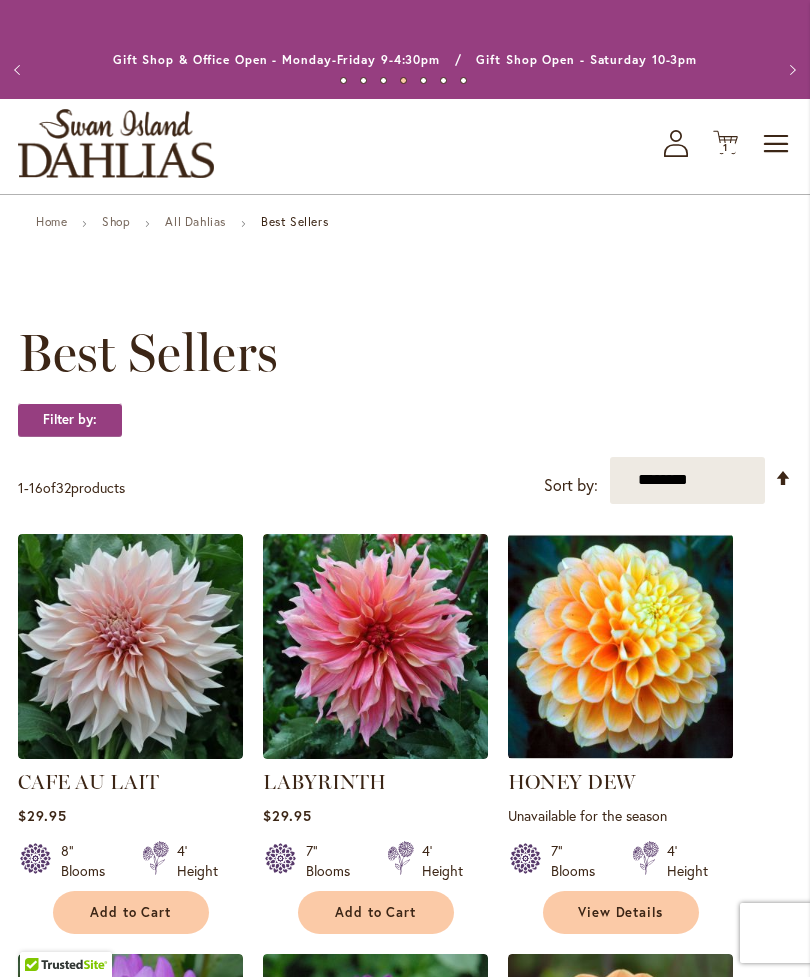click on "My Account" 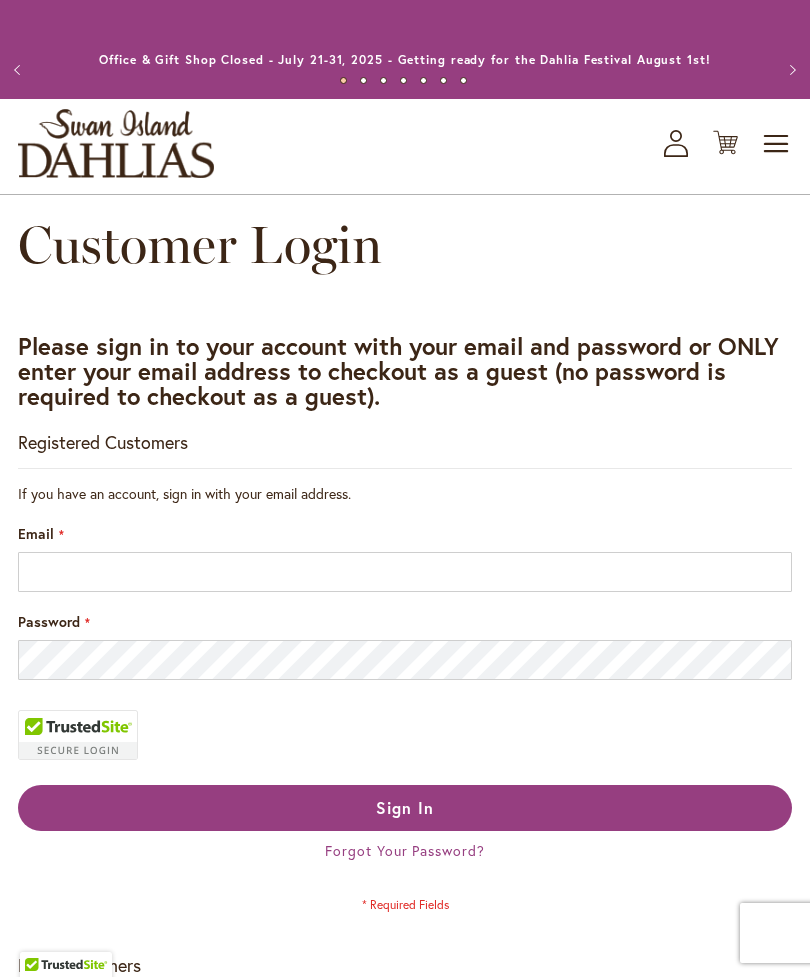 scroll, scrollTop: 0, scrollLeft: 0, axis: both 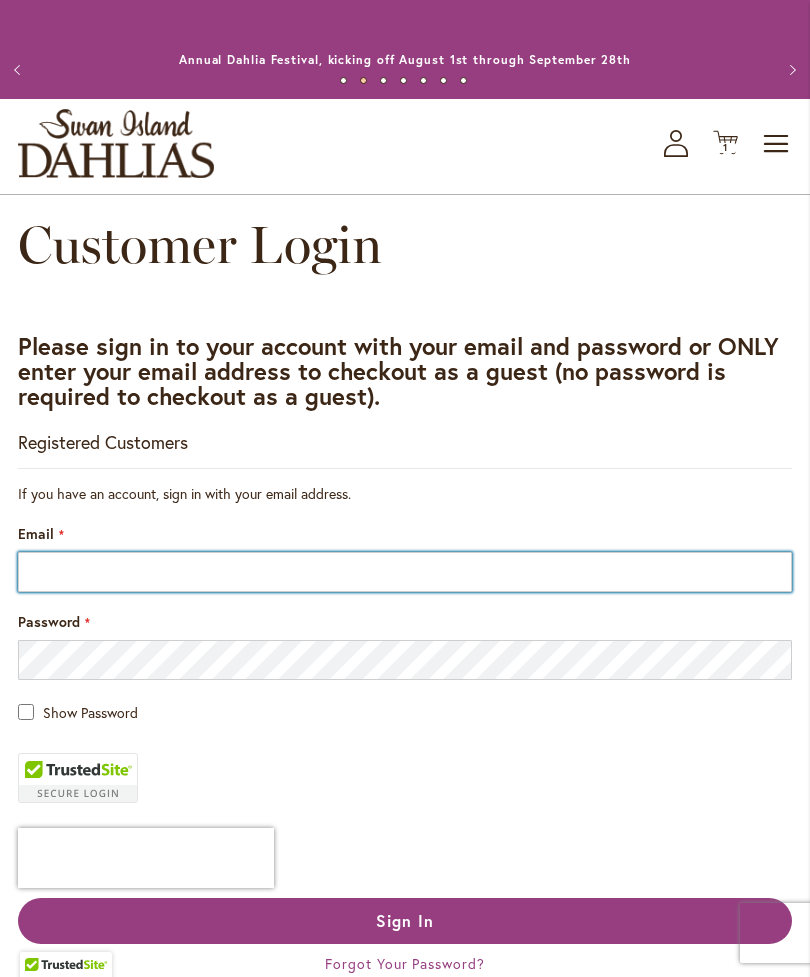 click on "Email" at bounding box center [405, 572] 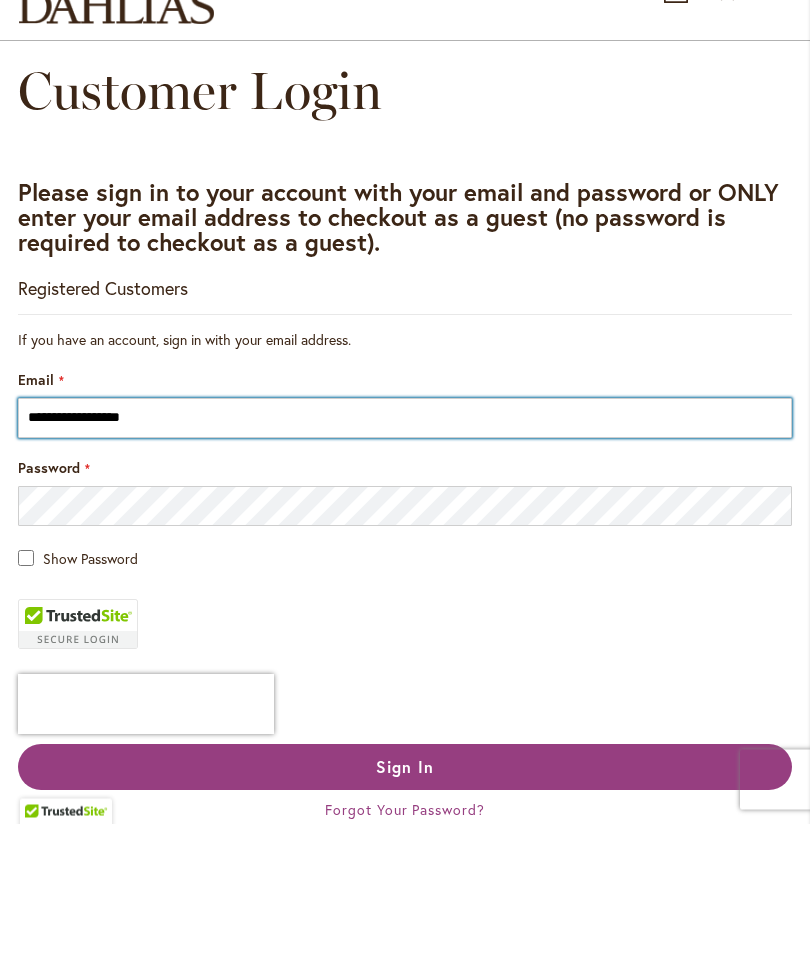 type on "**********" 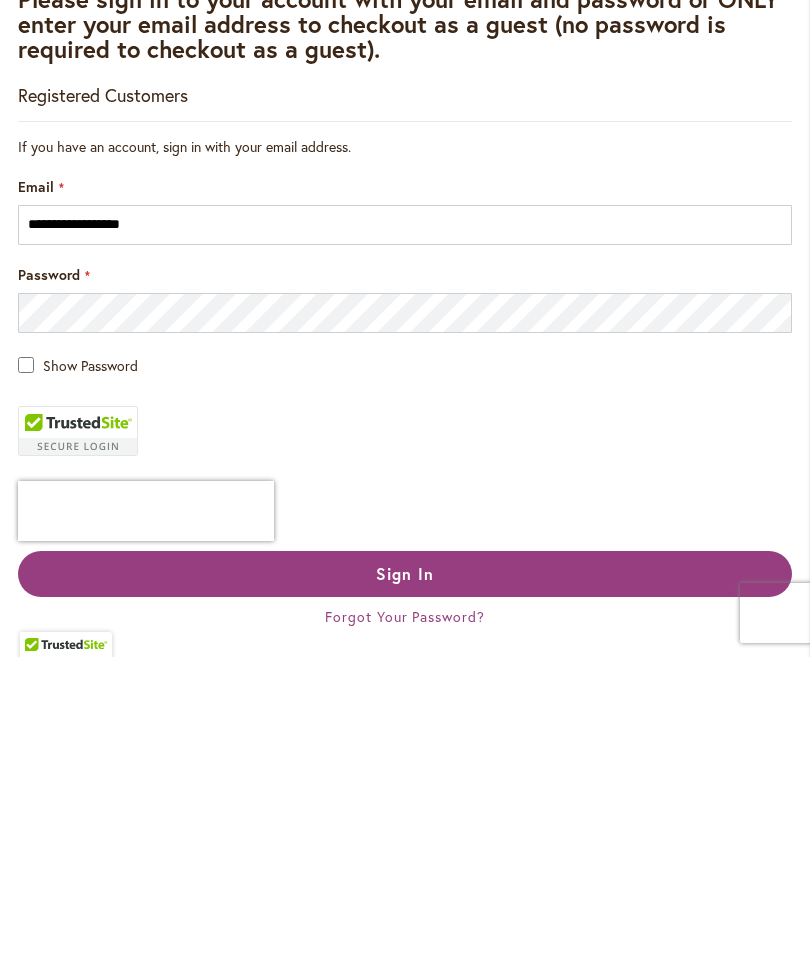 scroll, scrollTop: 348, scrollLeft: 0, axis: vertical 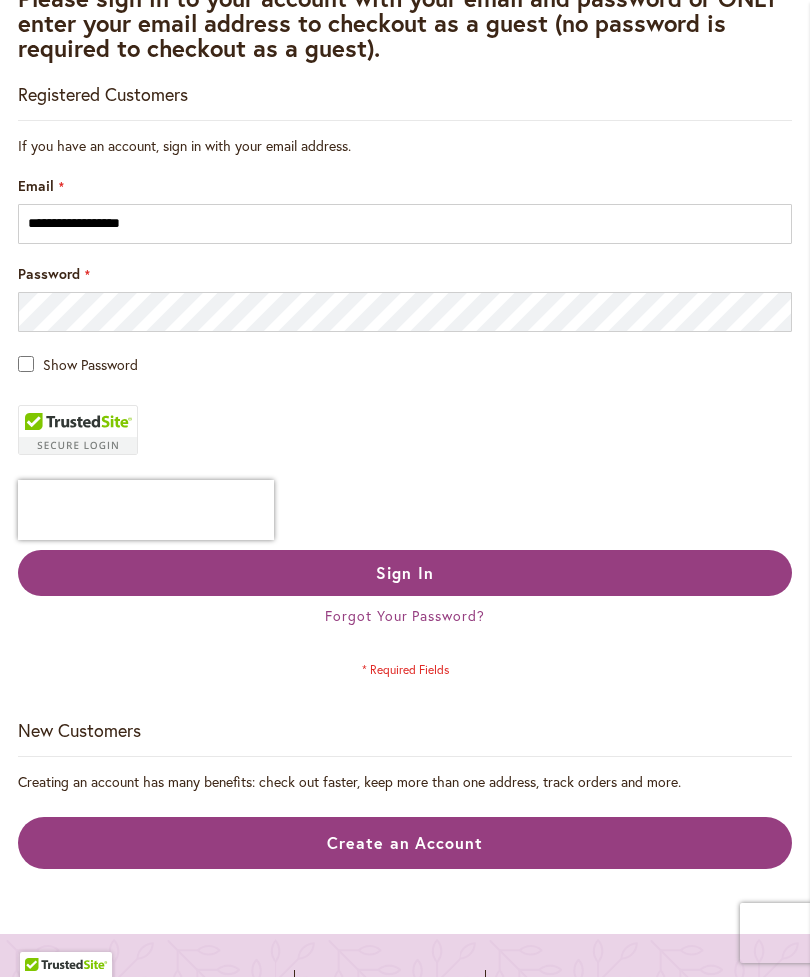 click on "Sign In" at bounding box center (405, 573) 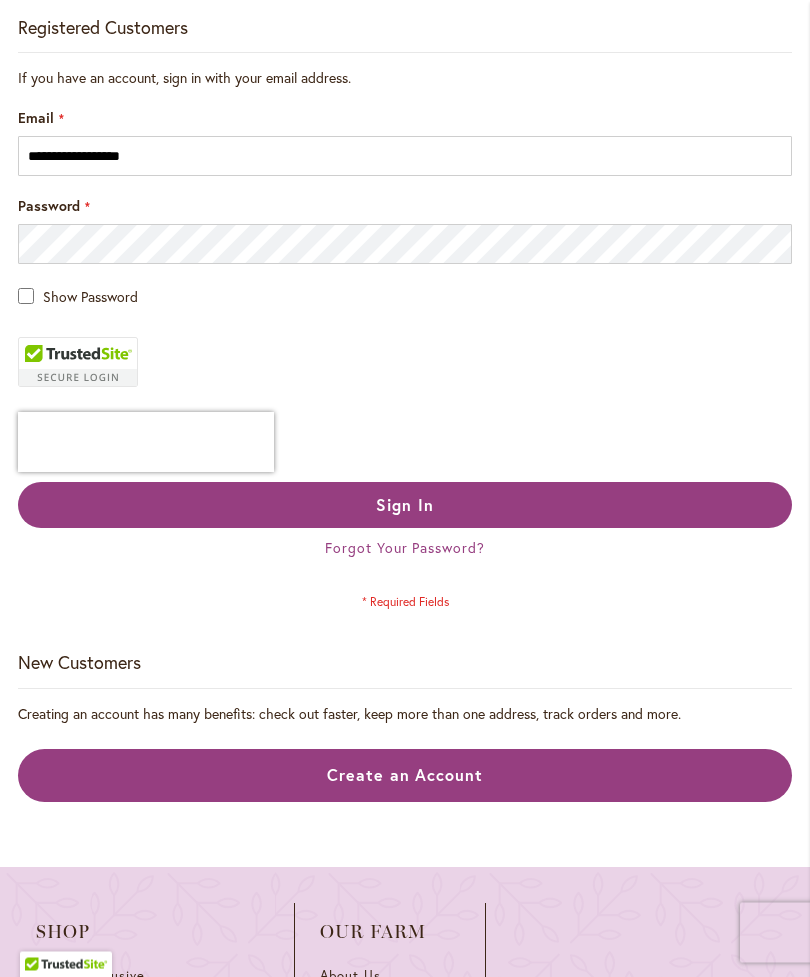scroll, scrollTop: 465, scrollLeft: 0, axis: vertical 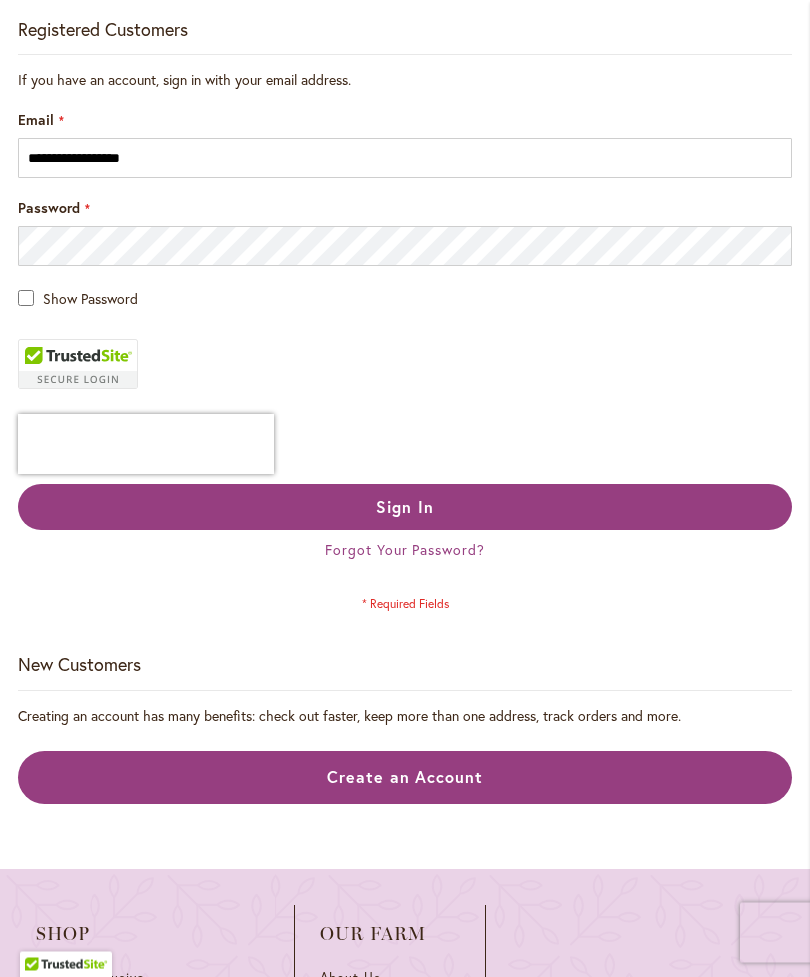 click on "Create an Account" at bounding box center [405, 777] 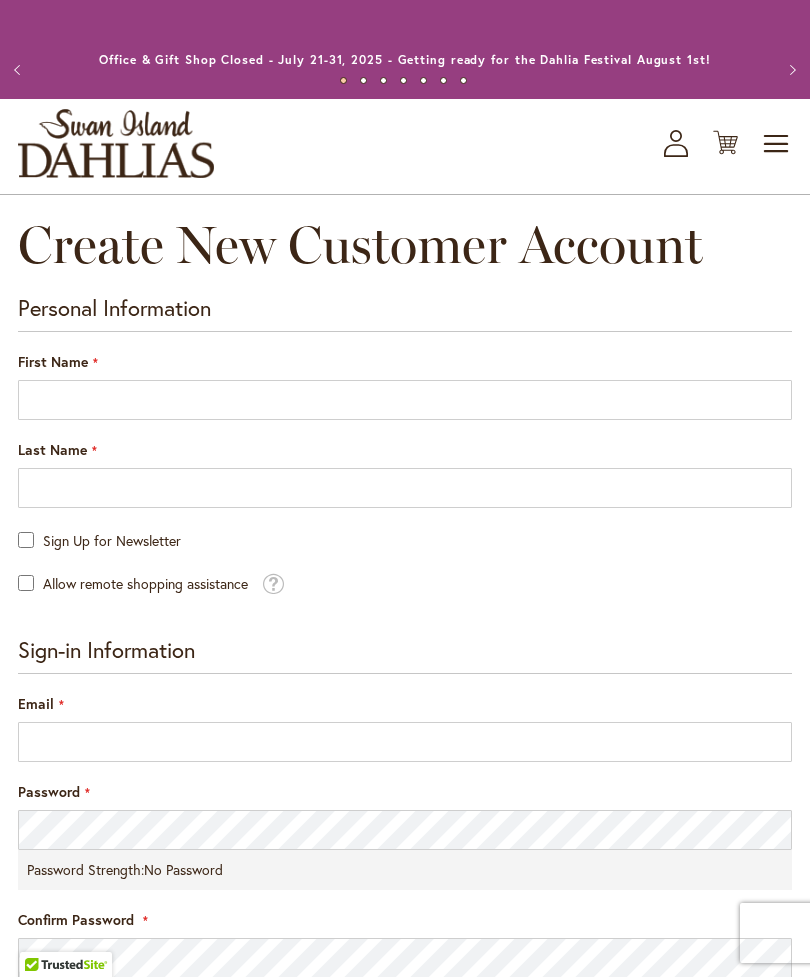 scroll, scrollTop: 0, scrollLeft: 0, axis: both 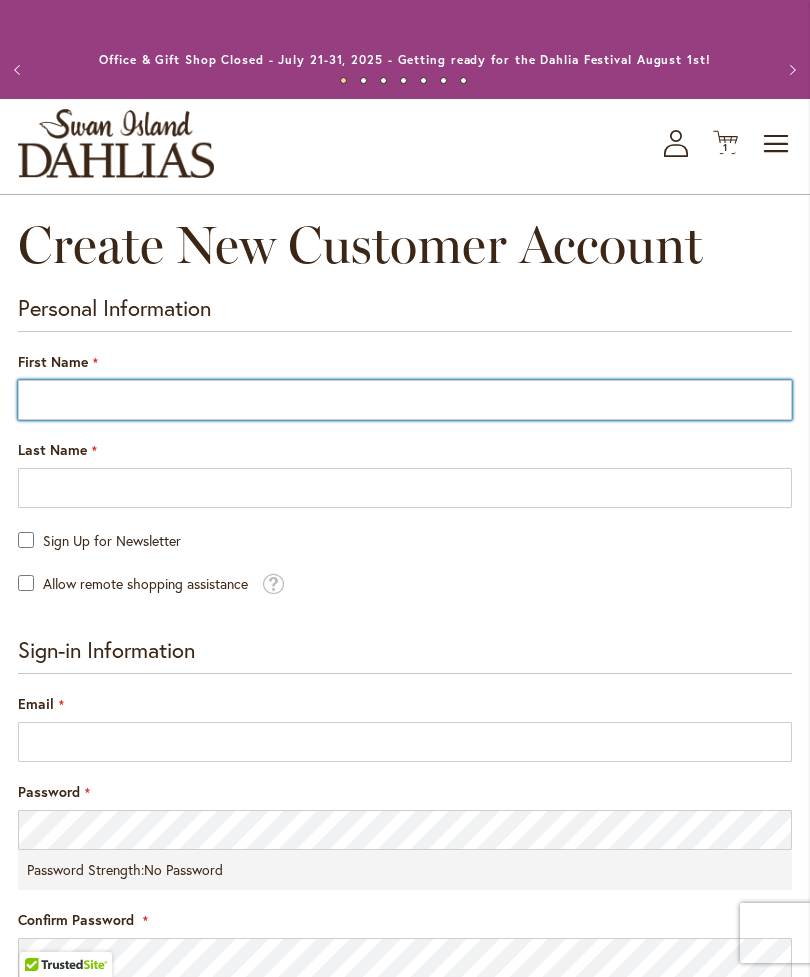 click on "First Name" at bounding box center [405, 400] 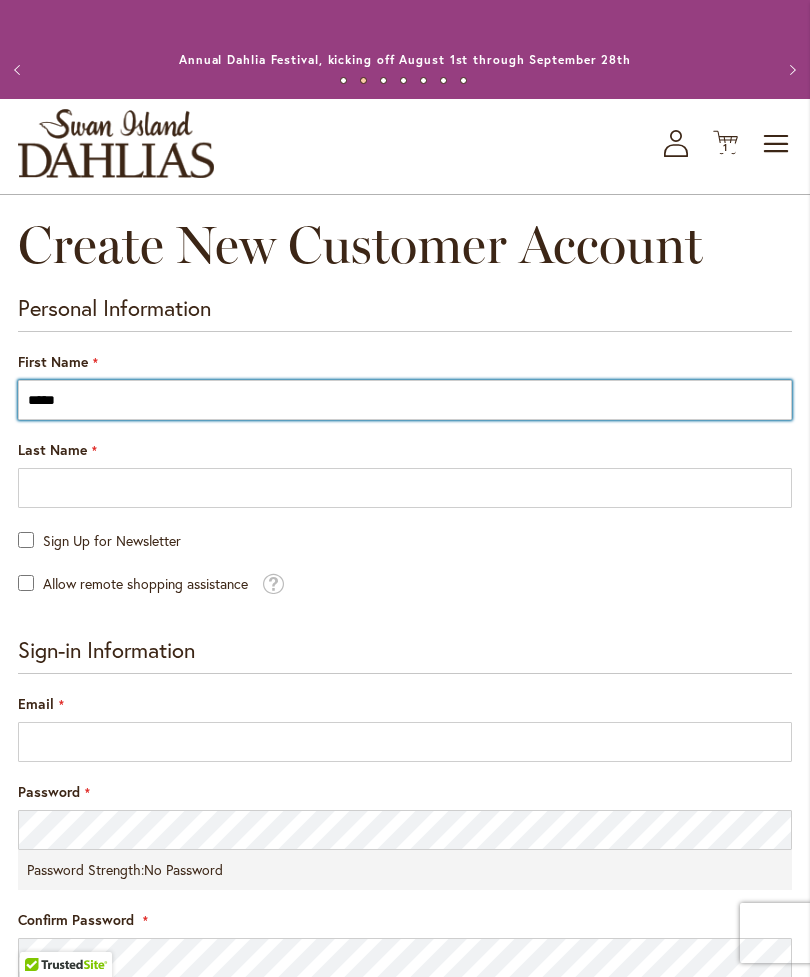 type on "*****" 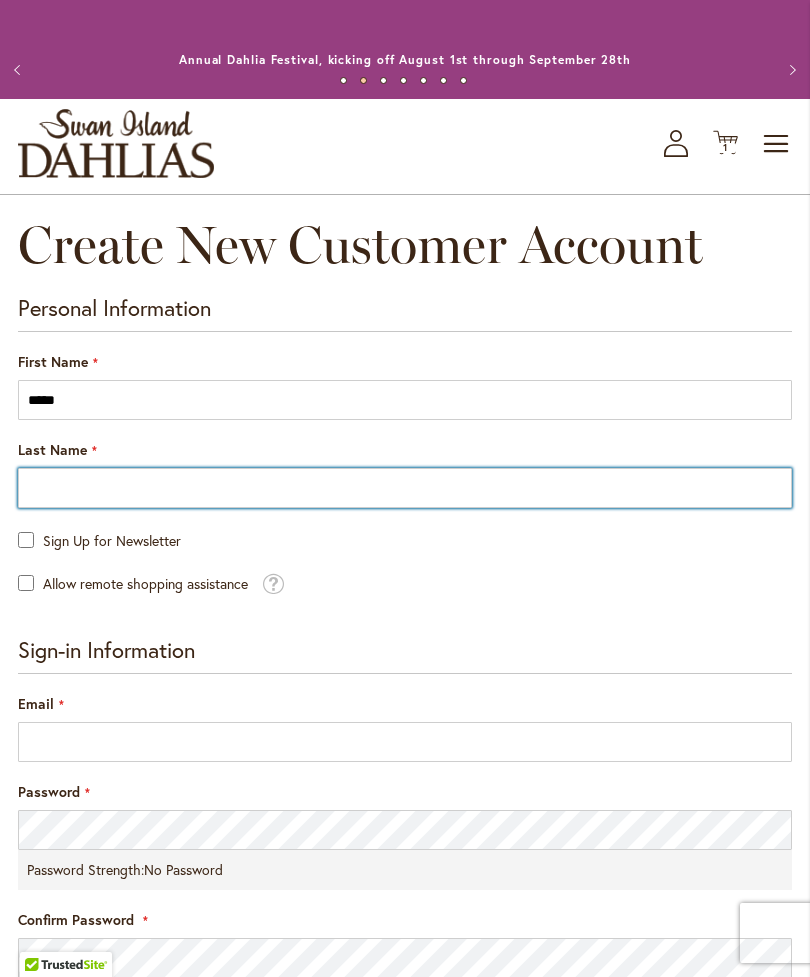 click on "Last Name" at bounding box center [405, 488] 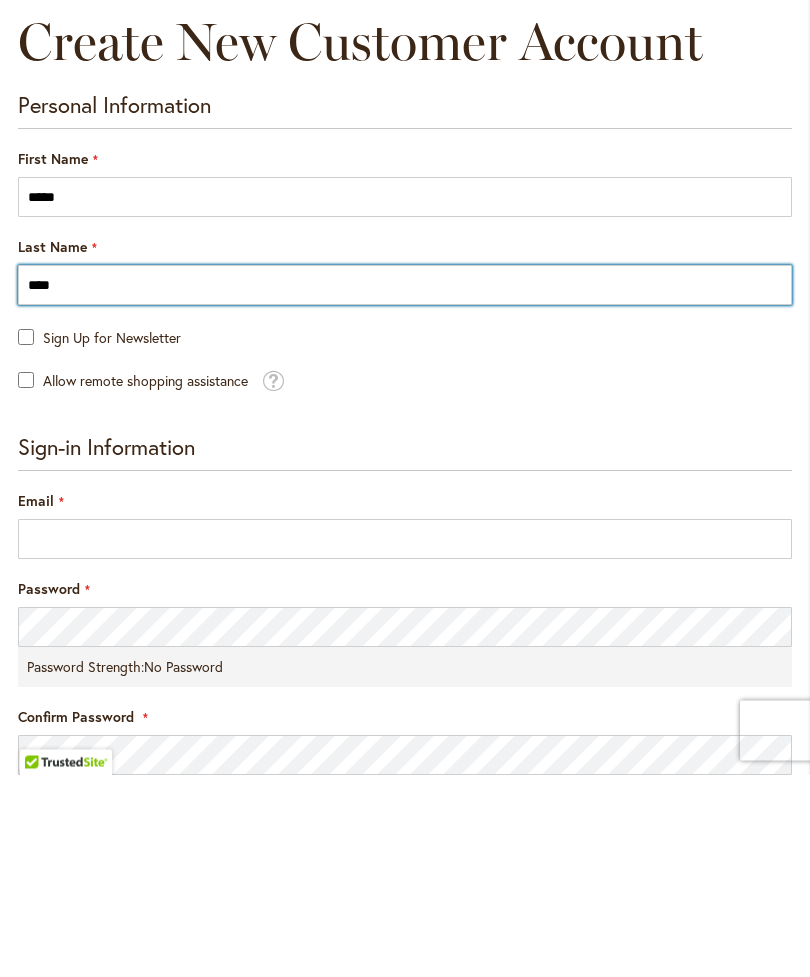 type on "****" 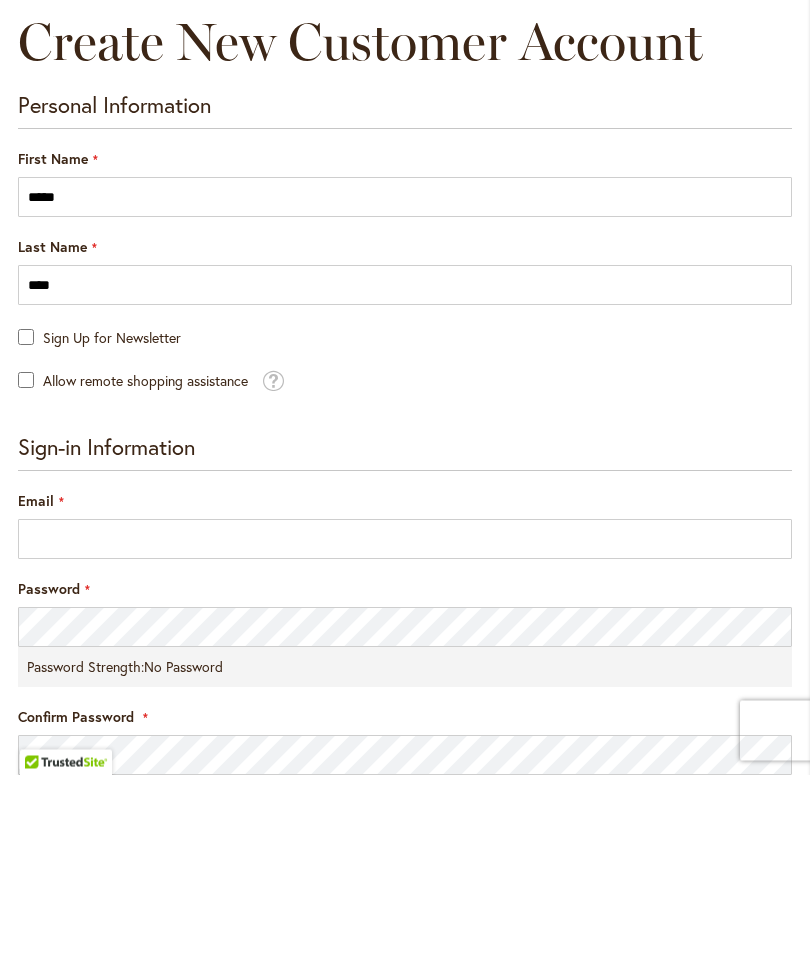 click at bounding box center (273, 581) 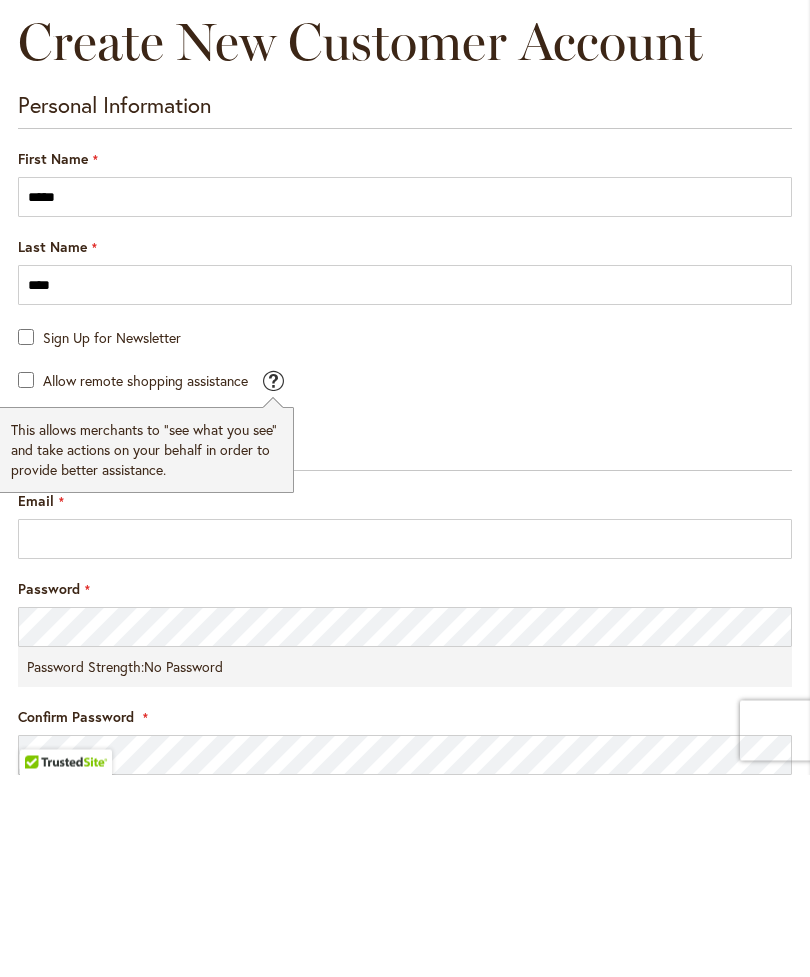 scroll, scrollTop: 203, scrollLeft: 0, axis: vertical 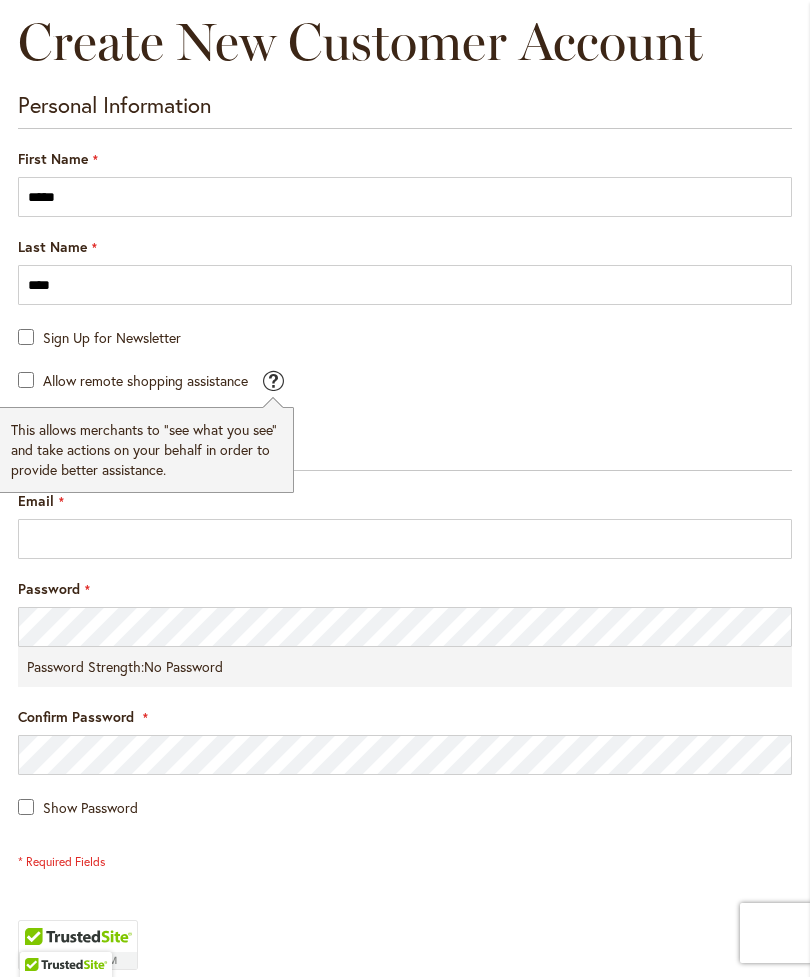 click on "Allow remote shopping assistance
Tooltip
This allows merchants to "see what you see" and take actions on your behalf in order to provide better assistance." at bounding box center [405, 380] 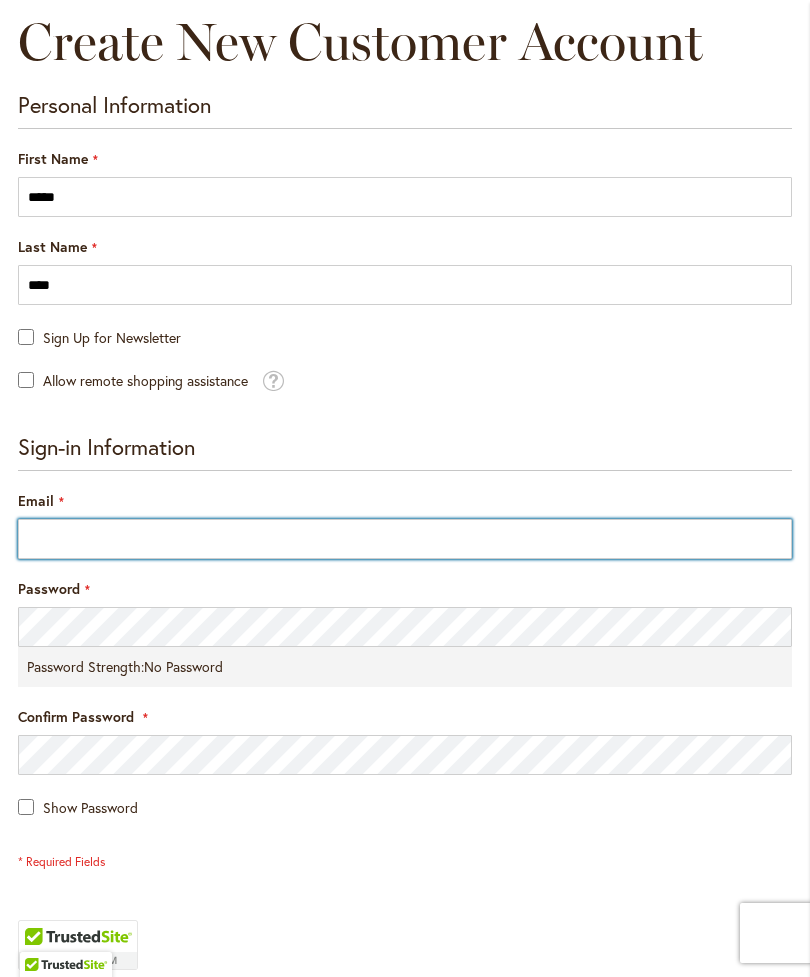 click on "Email" at bounding box center [405, 539] 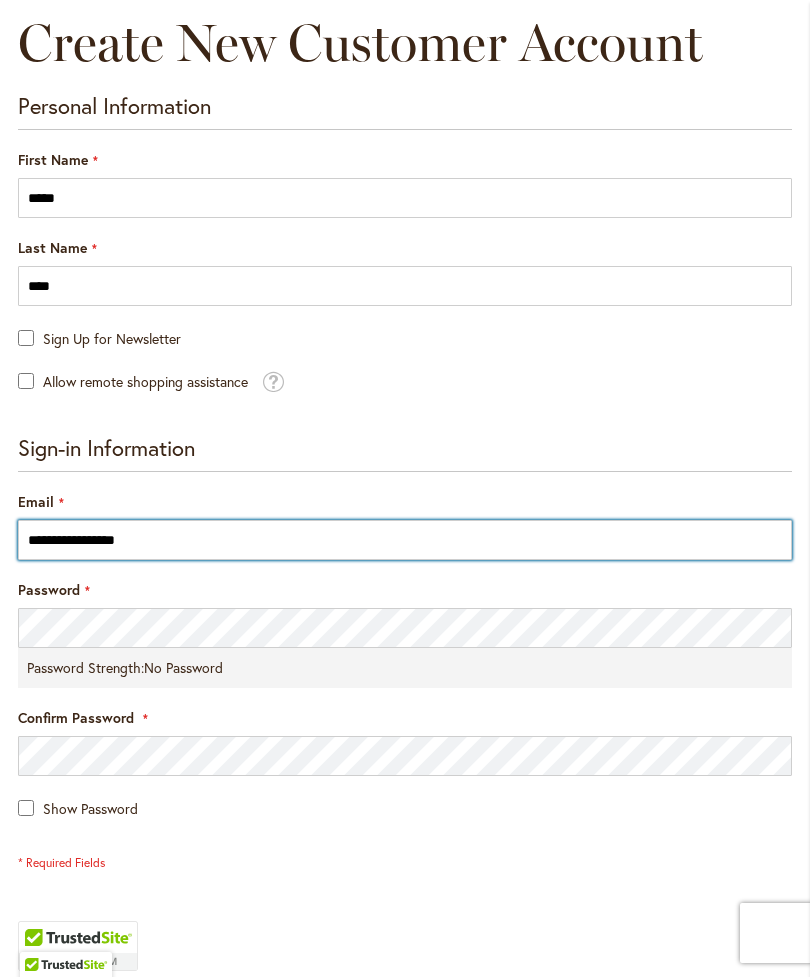 type on "**********" 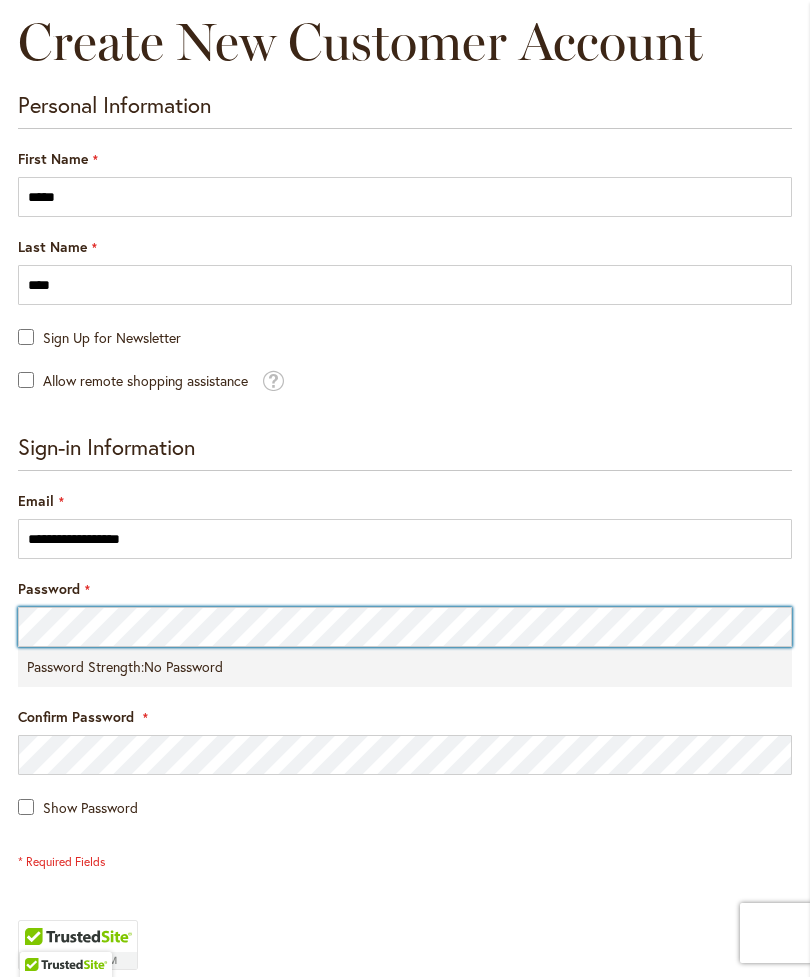 scroll, scrollTop: 202, scrollLeft: 0, axis: vertical 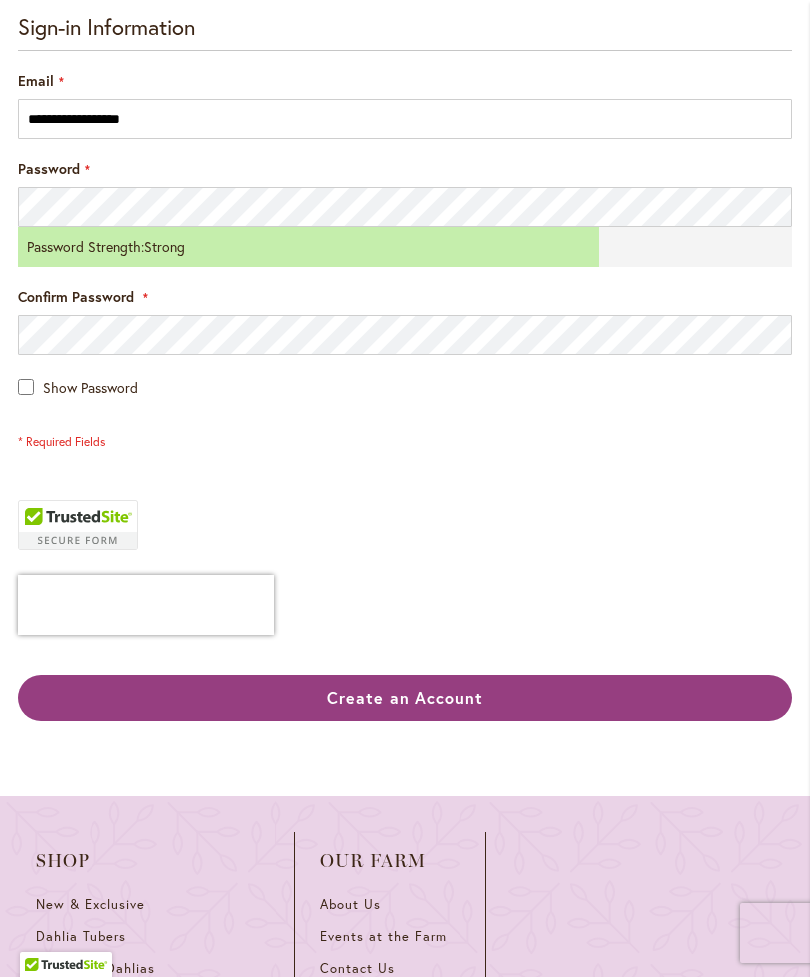 click on "Create an Account" at bounding box center (405, 697) 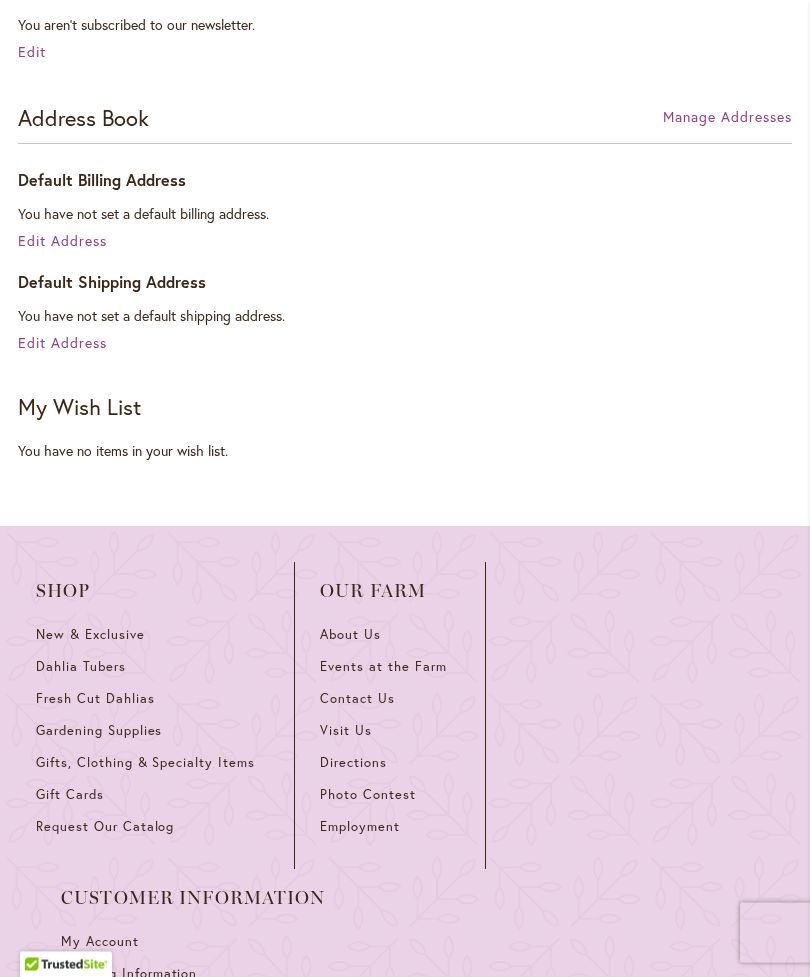 scroll, scrollTop: 602, scrollLeft: 0, axis: vertical 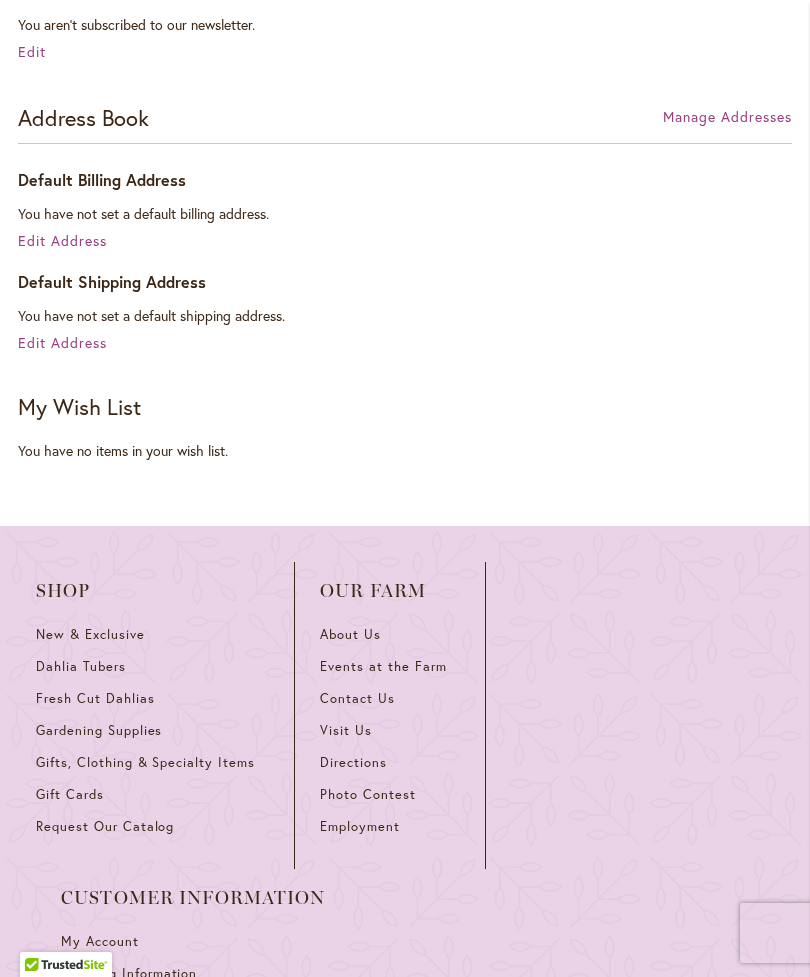 click on "Bonus Gift Gallery" at bounding box center [193, 1045] 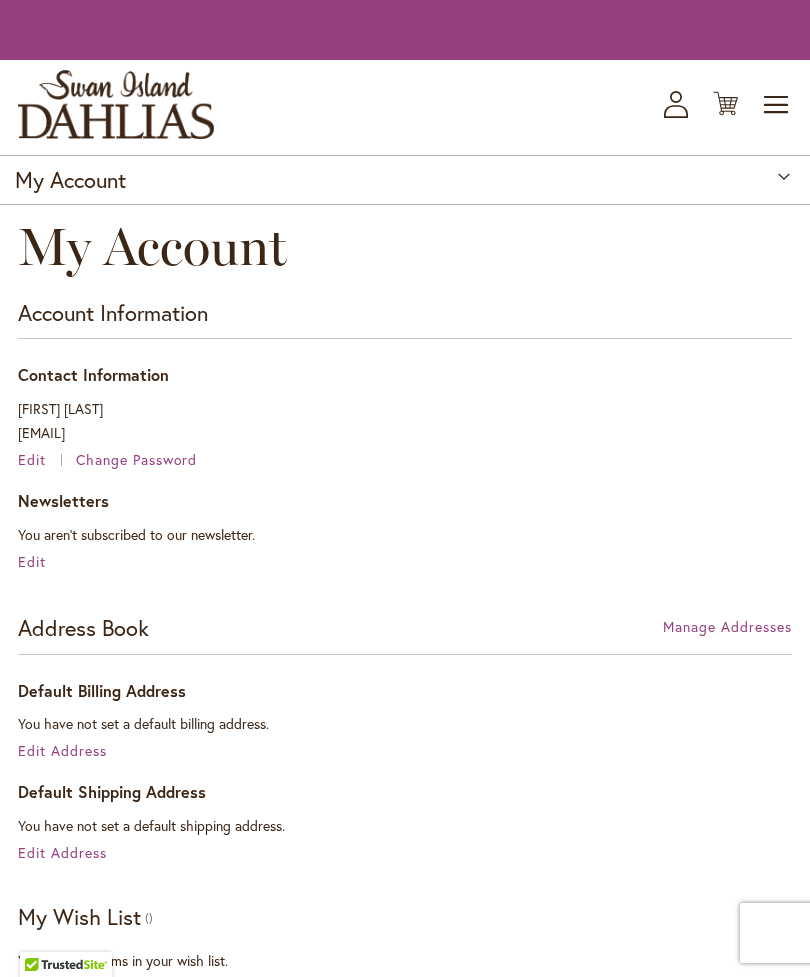 scroll, scrollTop: 687, scrollLeft: 0, axis: vertical 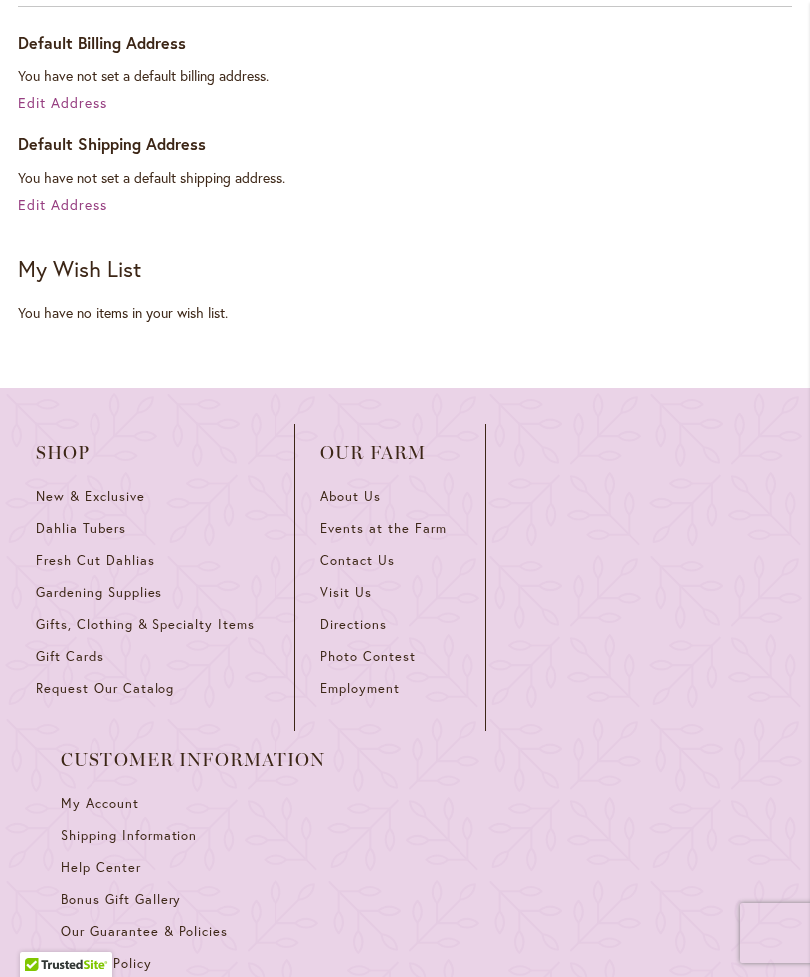 click on "Our Guarantee & Policies" at bounding box center [193, 939] 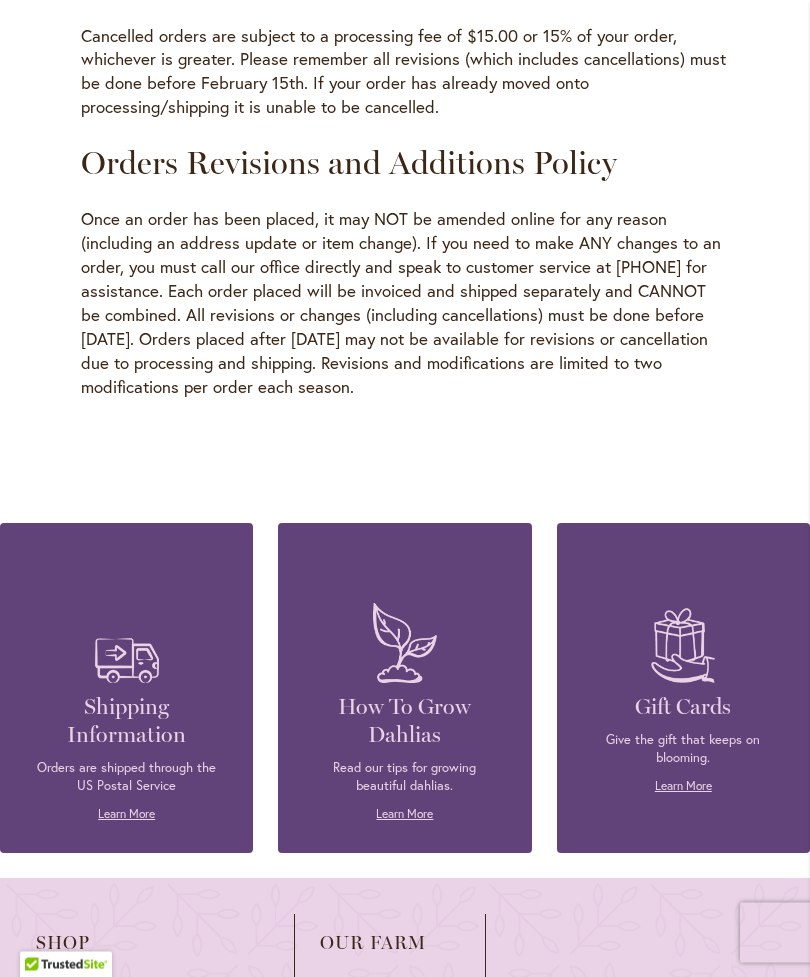 scroll, scrollTop: 3821, scrollLeft: 0, axis: vertical 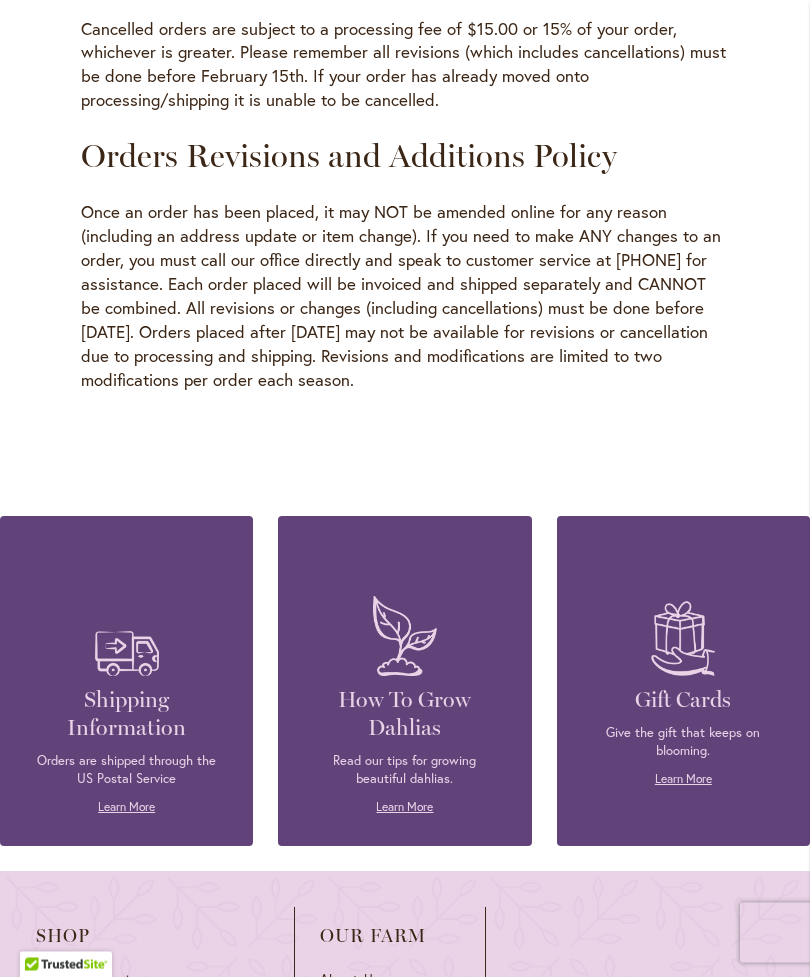 click on "How To Grow Dahlias" at bounding box center (404, 715) 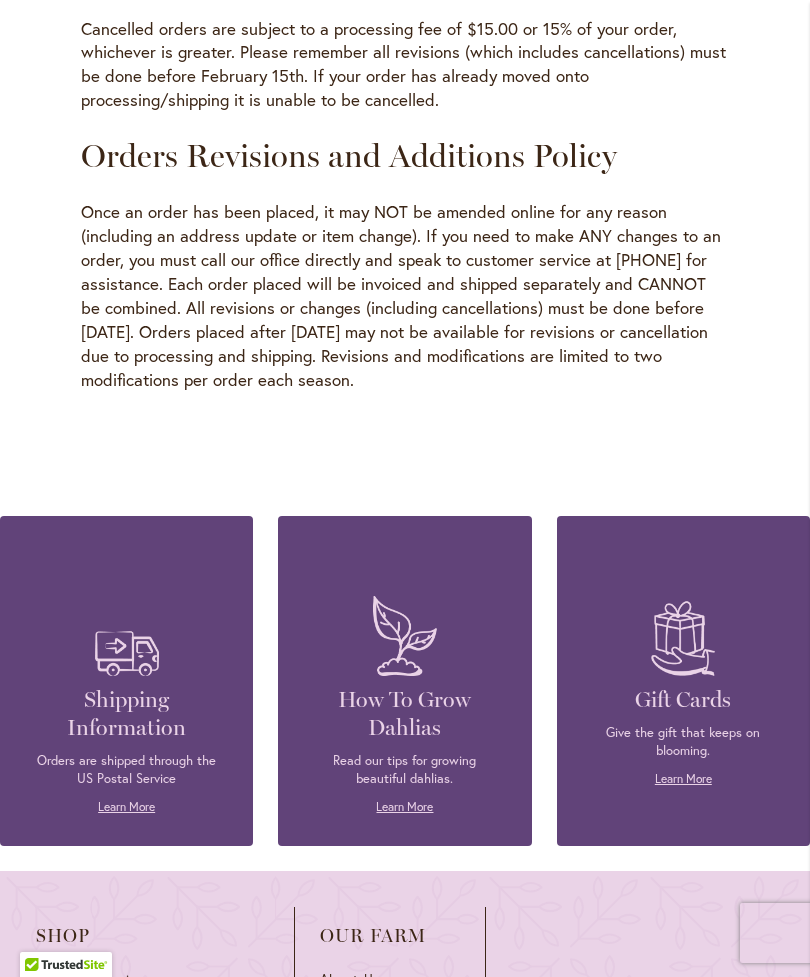 click on "Learn More" at bounding box center (404, 806) 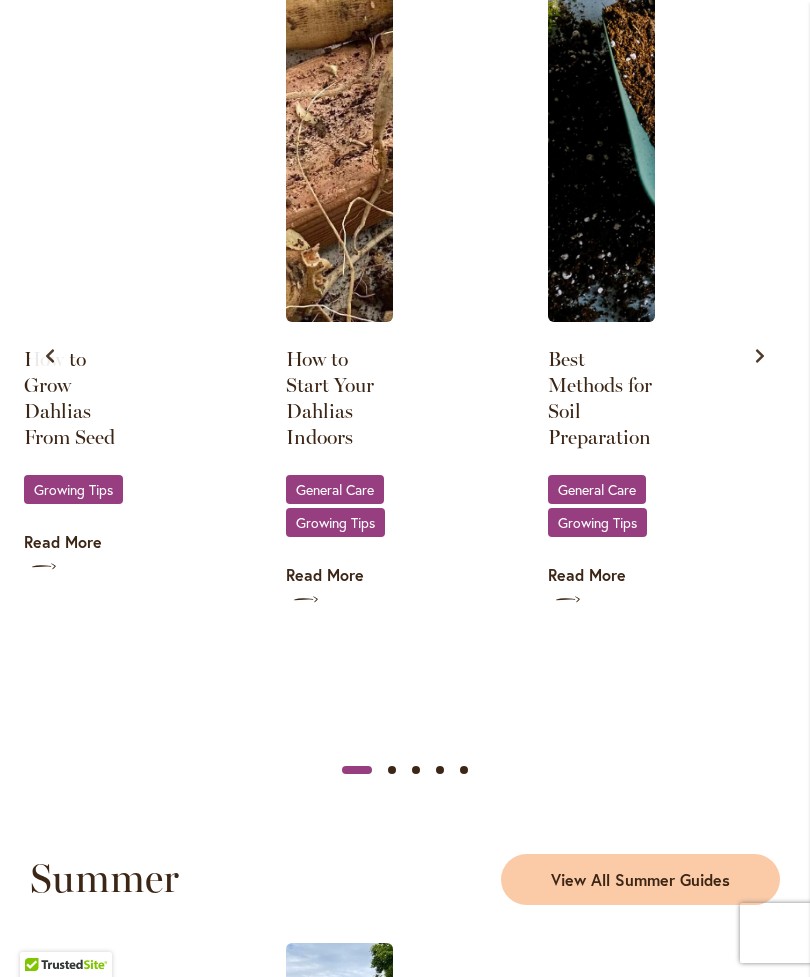 scroll, scrollTop: 1224, scrollLeft: 0, axis: vertical 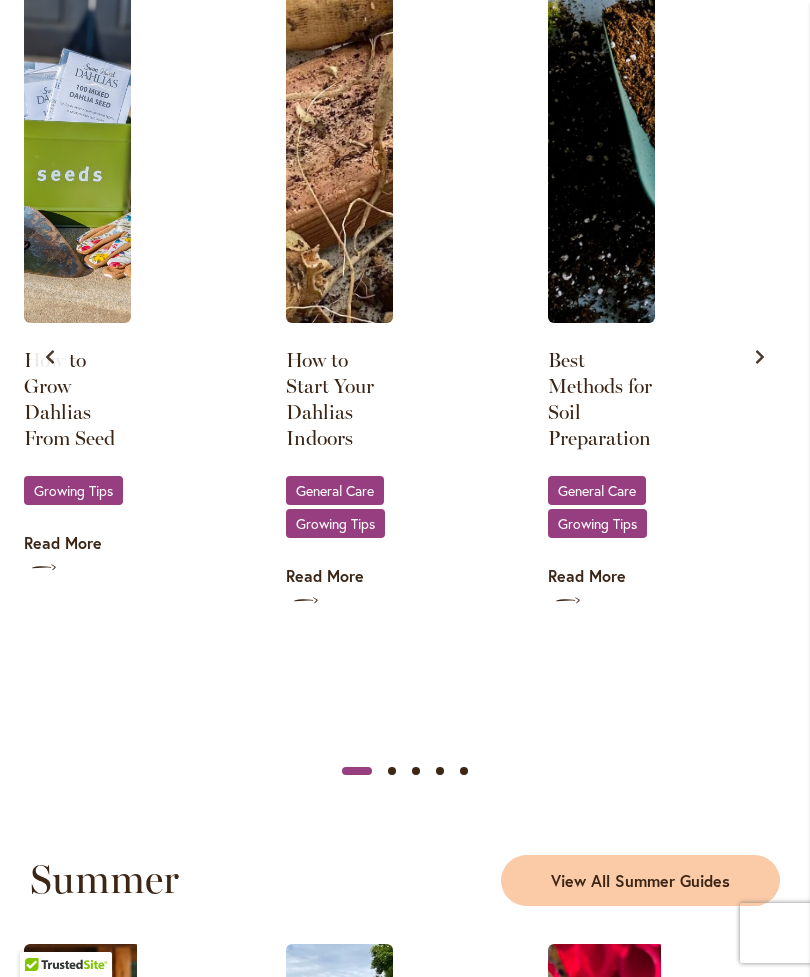 click on "Best Methods for Soil Preparation" at bounding box center [601, 399] 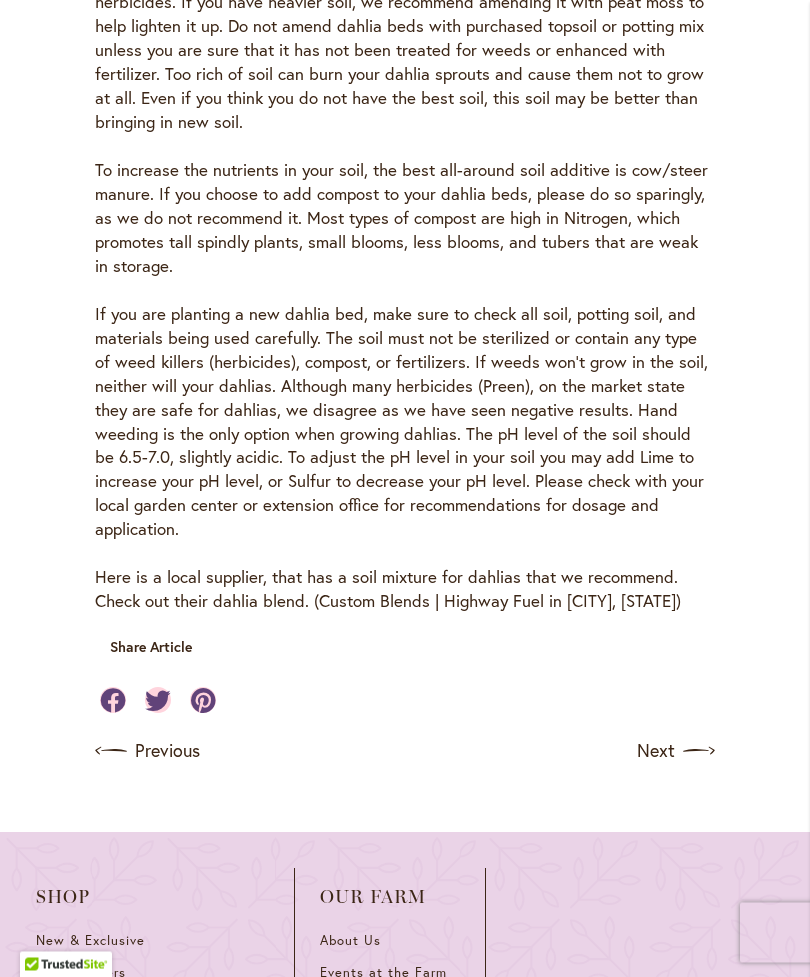 scroll, scrollTop: 851, scrollLeft: 0, axis: vertical 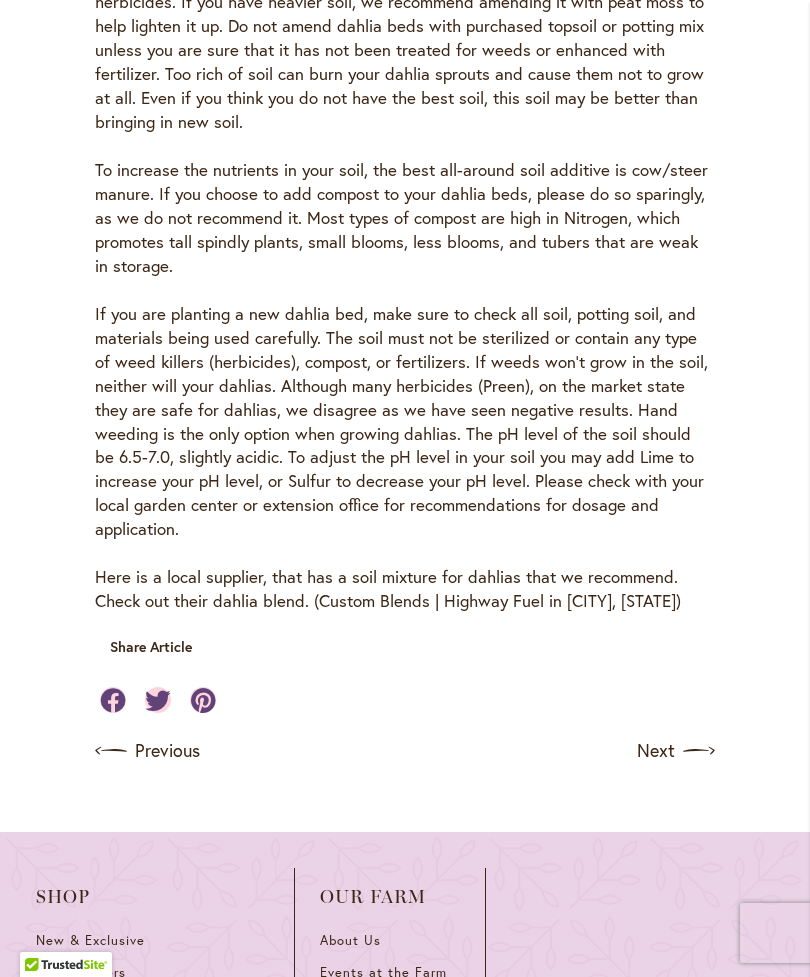 click at bounding box center (699, 751) 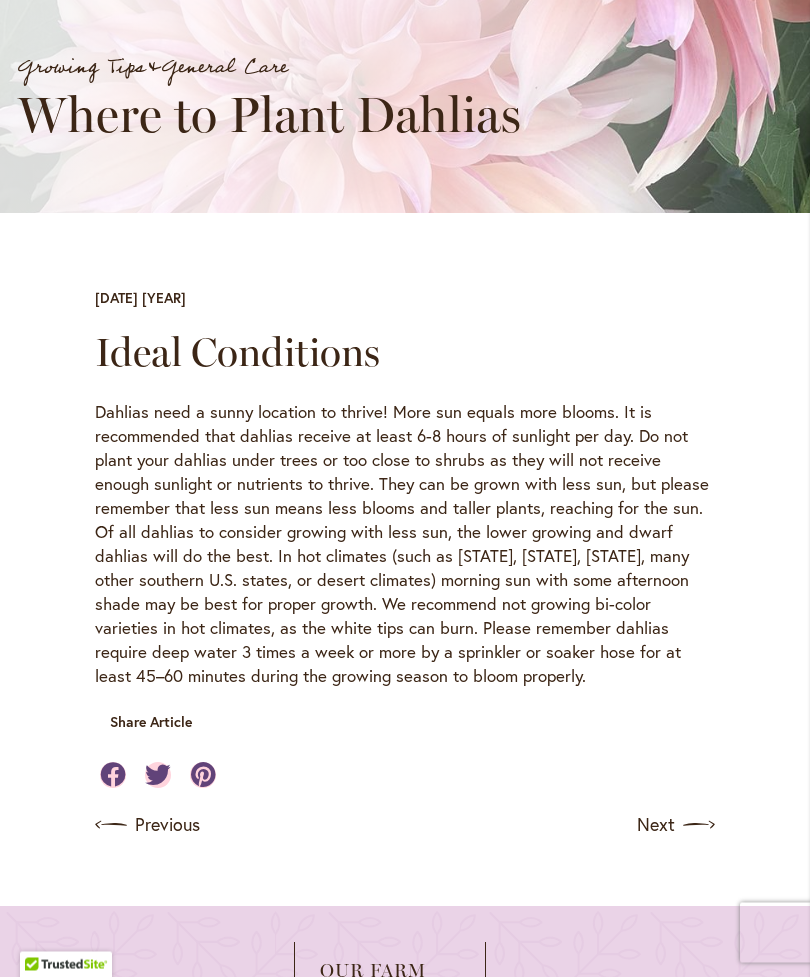 scroll, scrollTop: 335, scrollLeft: 0, axis: vertical 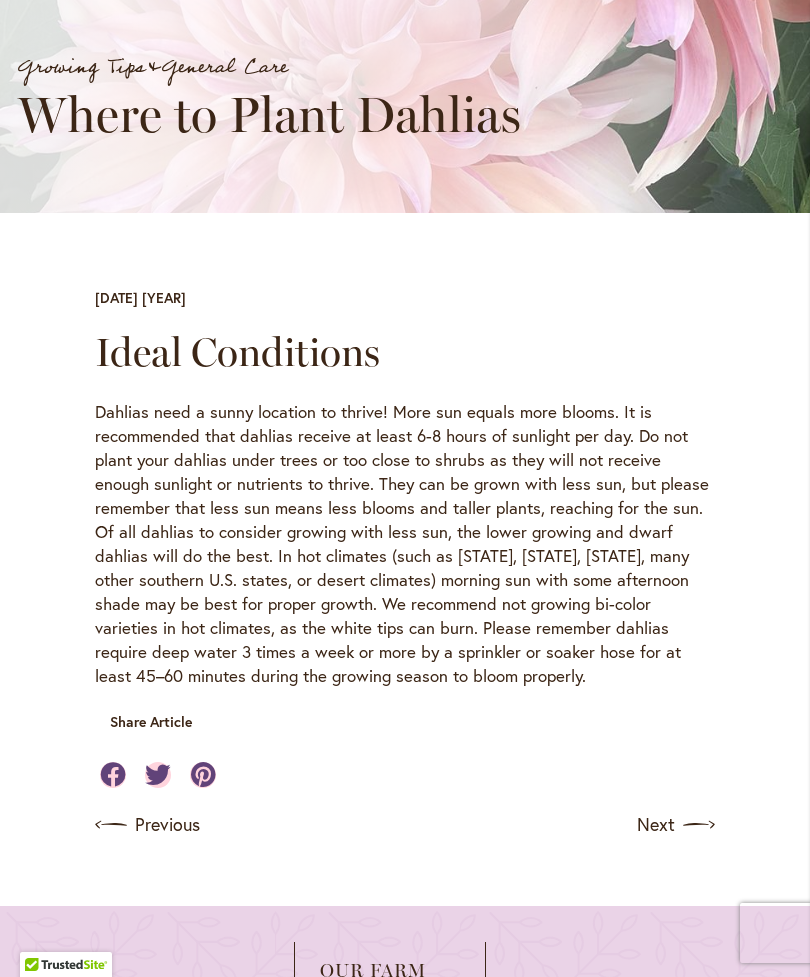 click at bounding box center [699, 825] 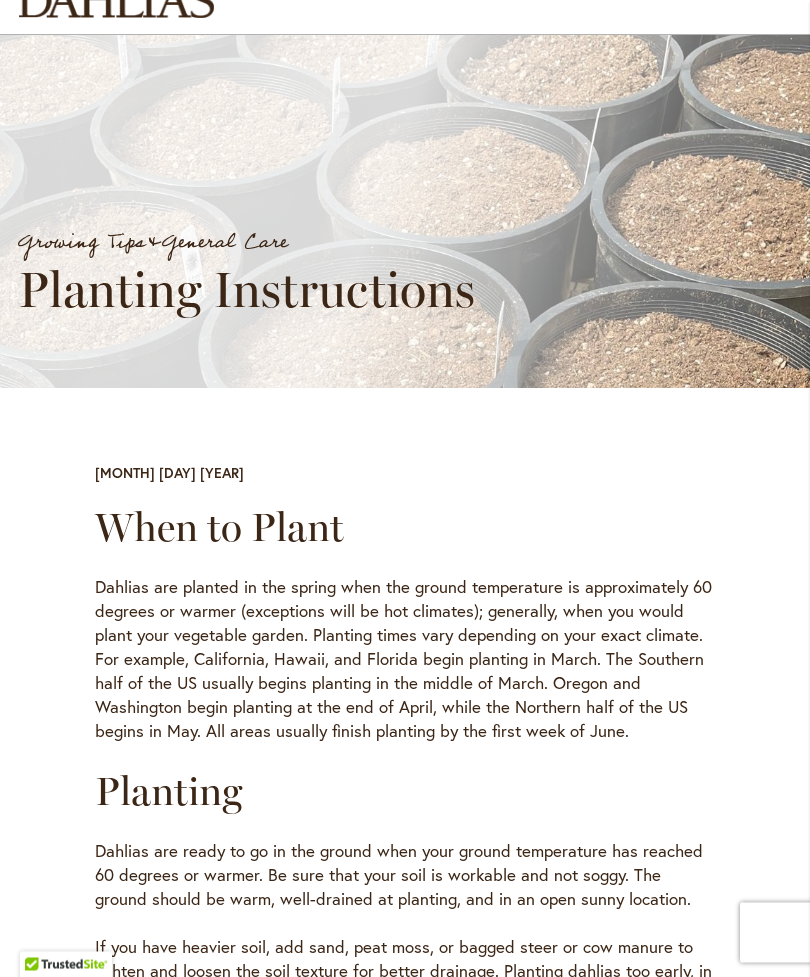 scroll, scrollTop: 0, scrollLeft: 0, axis: both 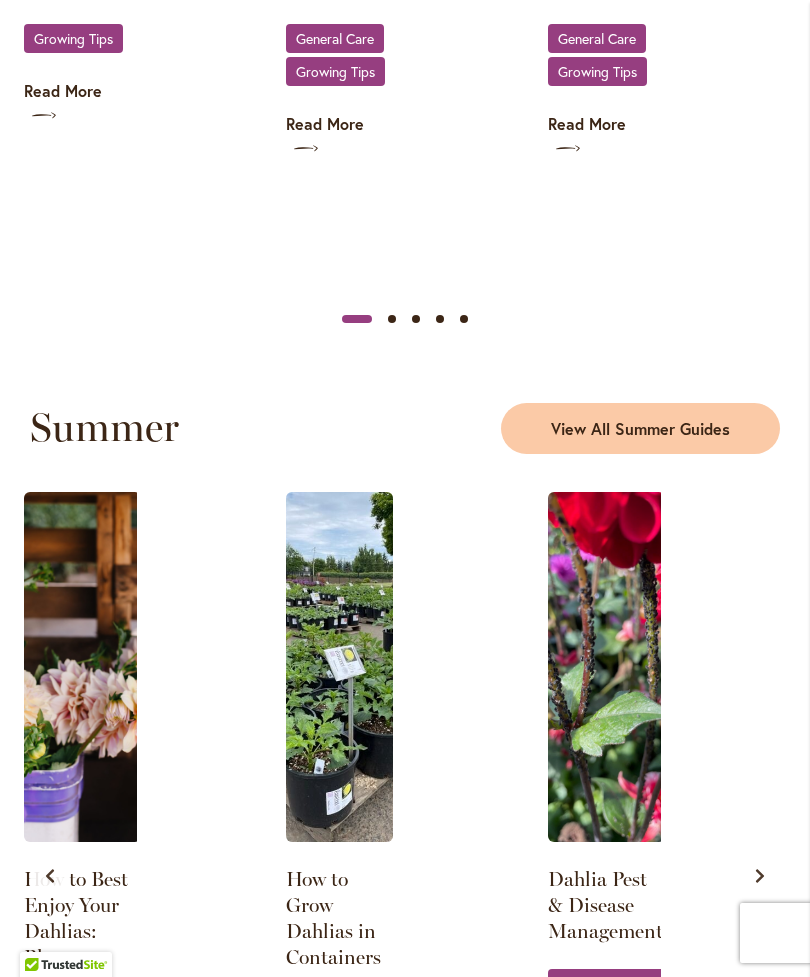 click on "How to Grow Dahlias in Containers" at bounding box center [339, 918] 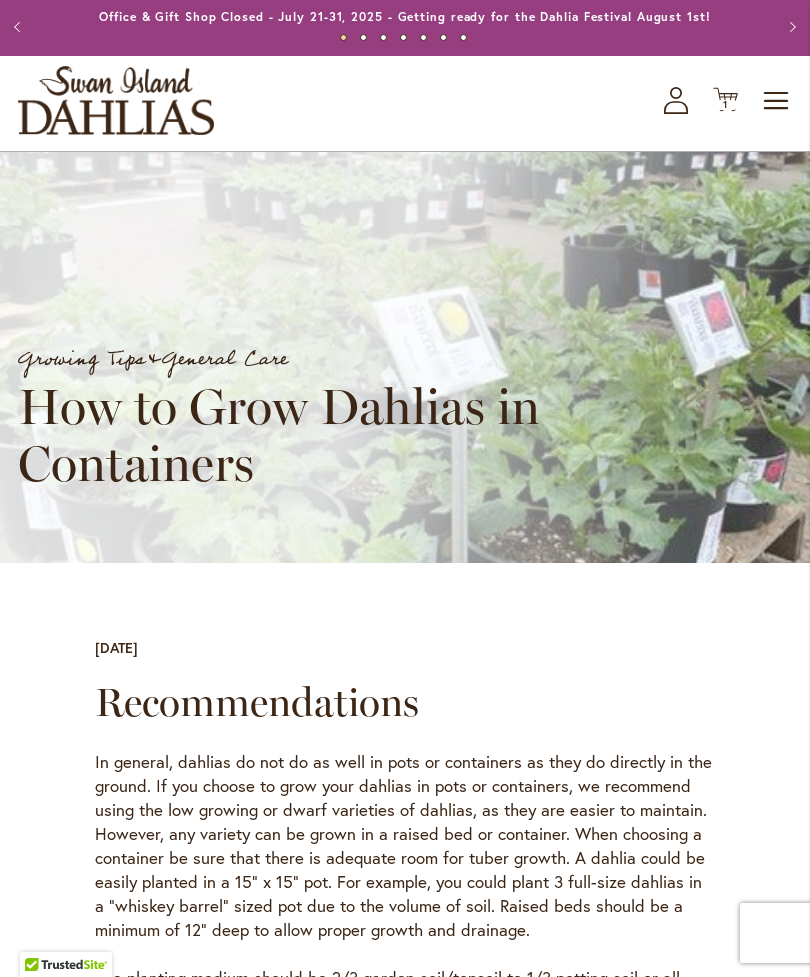 scroll, scrollTop: 0, scrollLeft: 0, axis: both 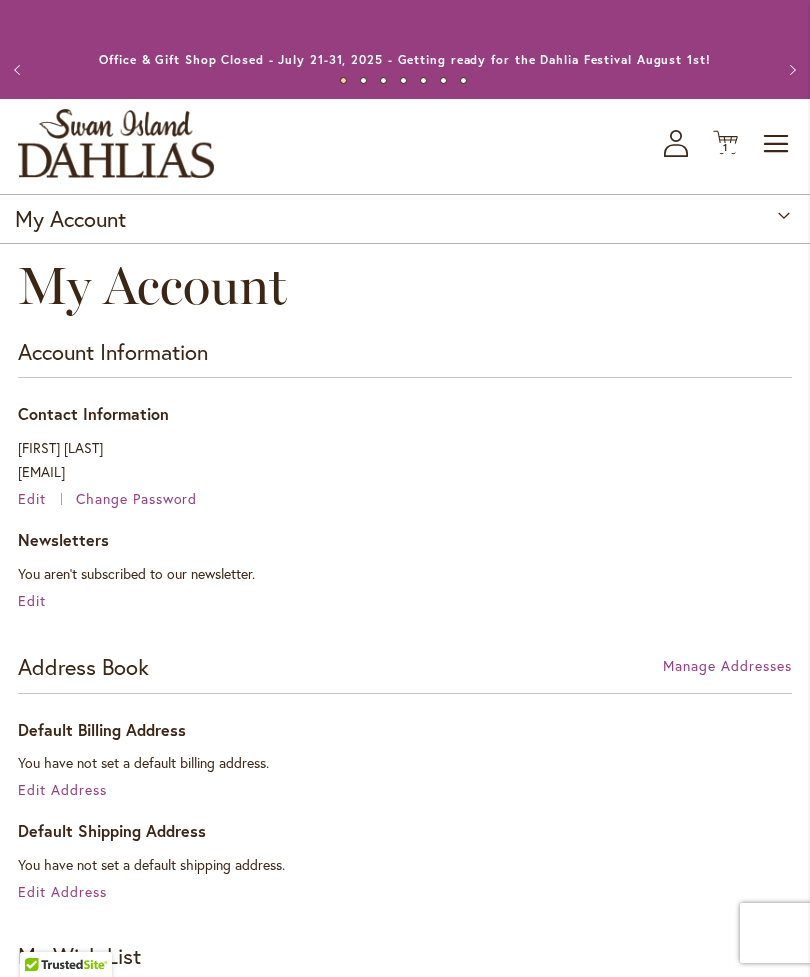click on "Toggle Nav" at bounding box center [777, 144] 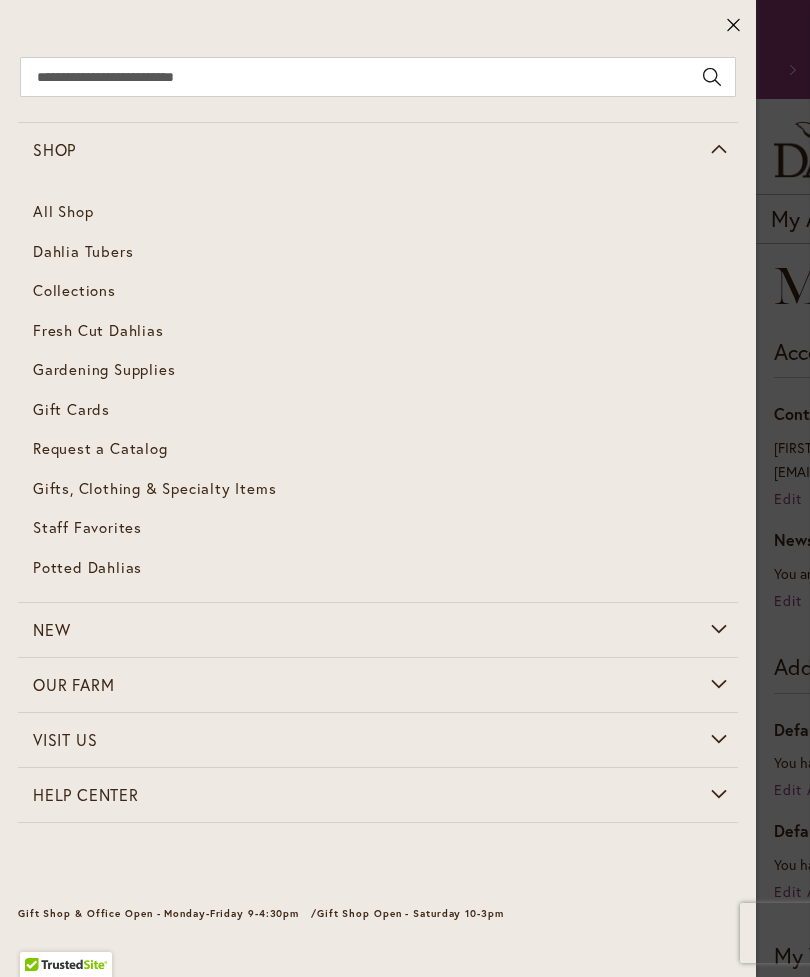 click on "Dahlia Tubers" at bounding box center (83, 251) 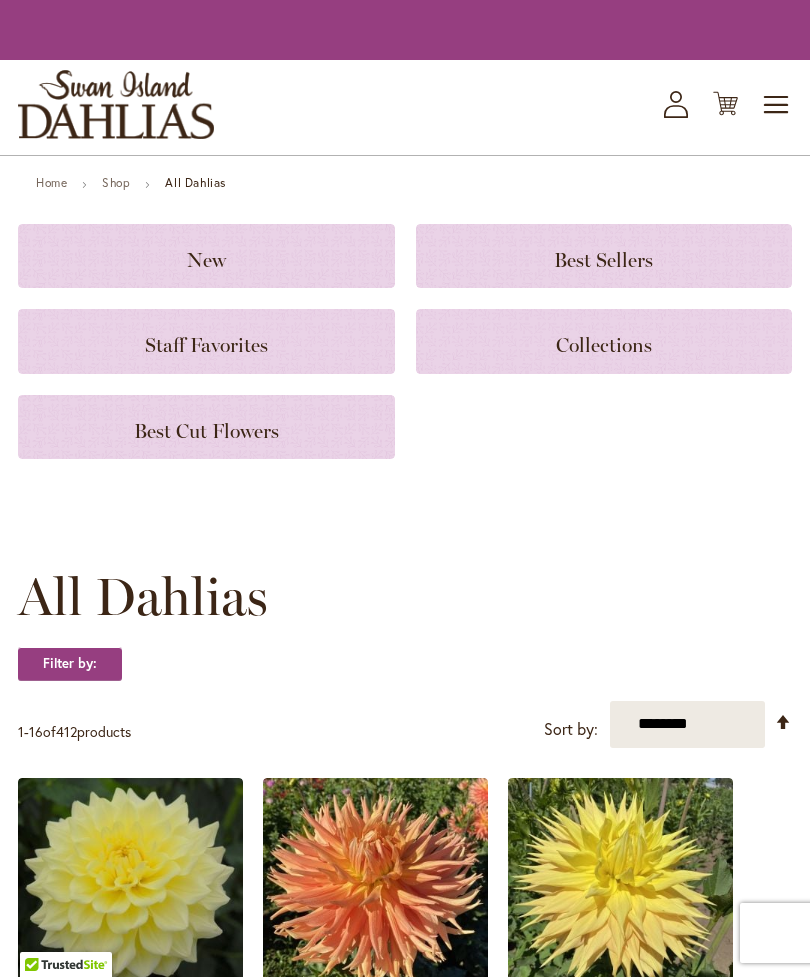 scroll, scrollTop: 0, scrollLeft: 0, axis: both 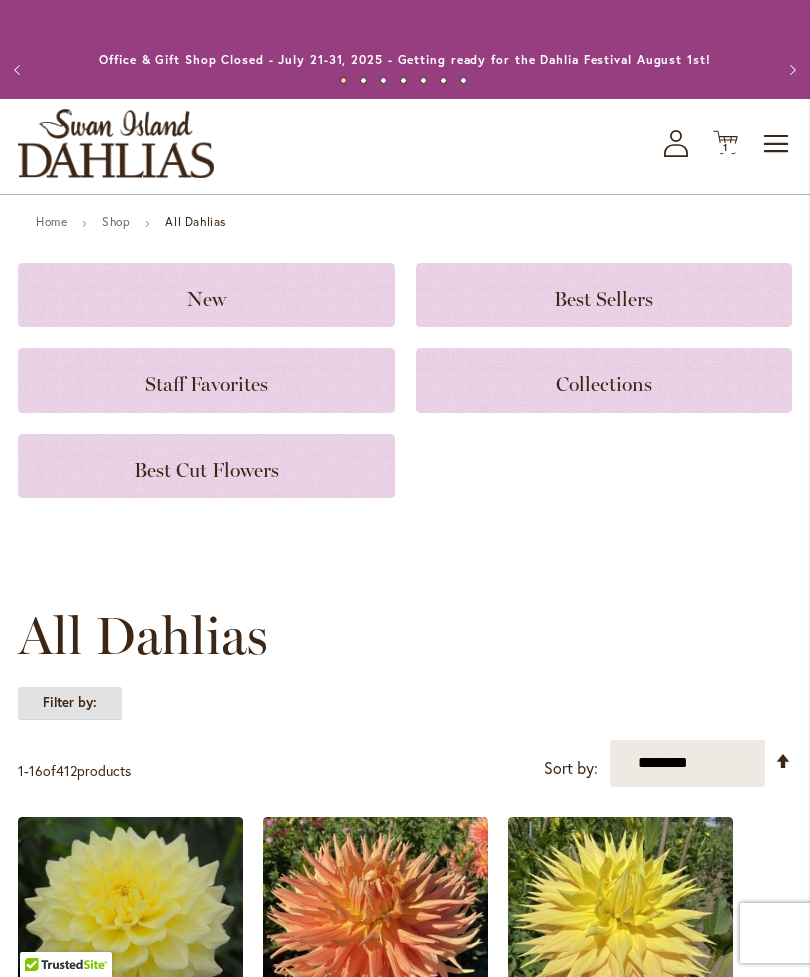 click on "Filter by:" at bounding box center (70, 703) 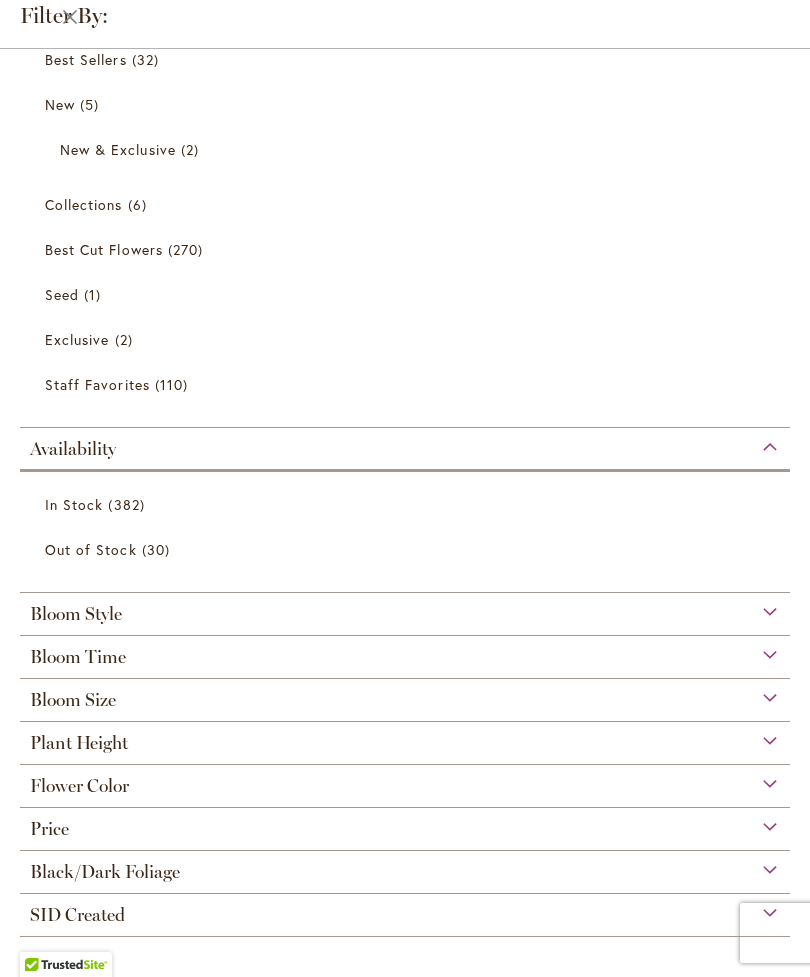 scroll, scrollTop: 77, scrollLeft: 0, axis: vertical 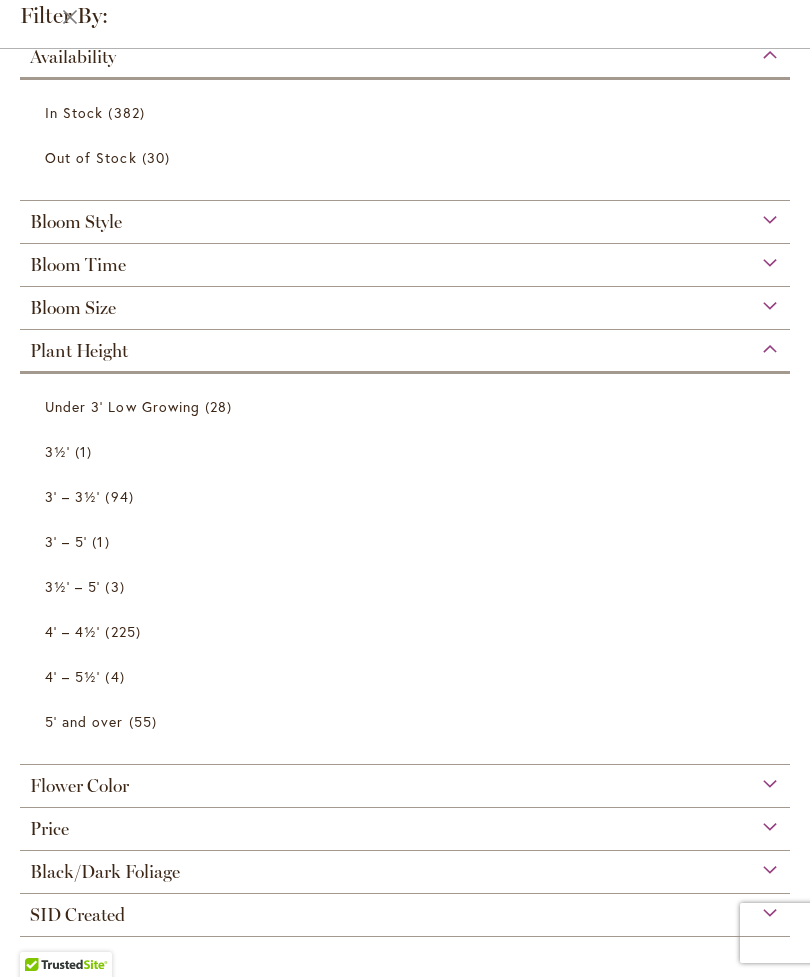 click on "Under 3' Low Growing" at bounding box center (122, 406) 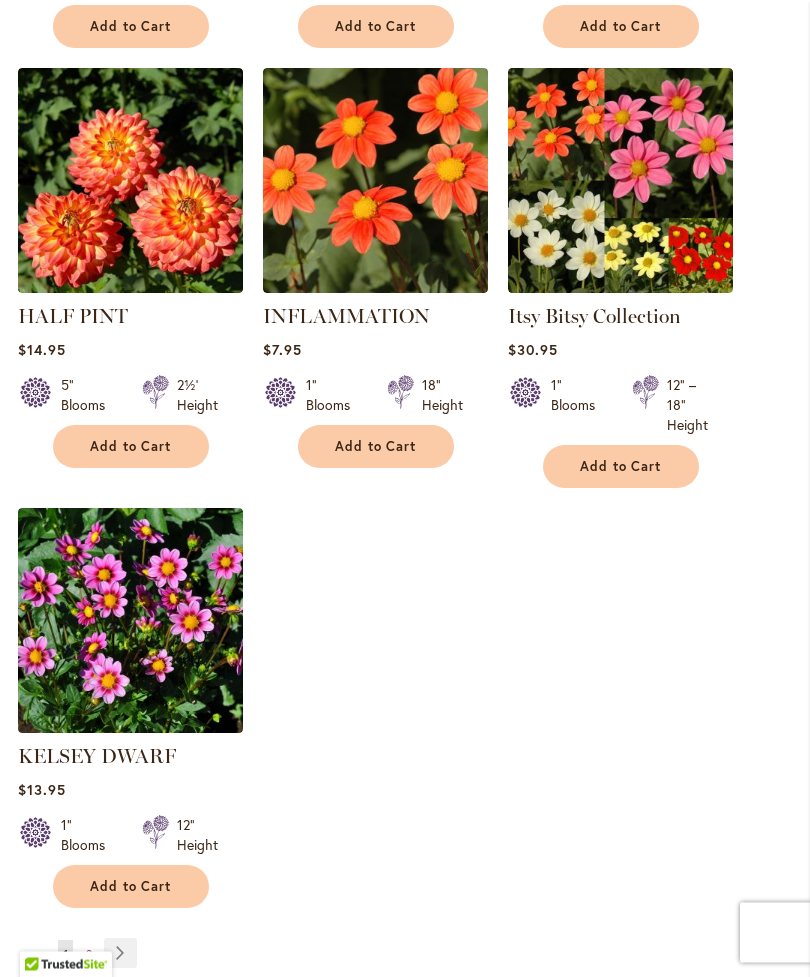 scroll, scrollTop: 2267, scrollLeft: 0, axis: vertical 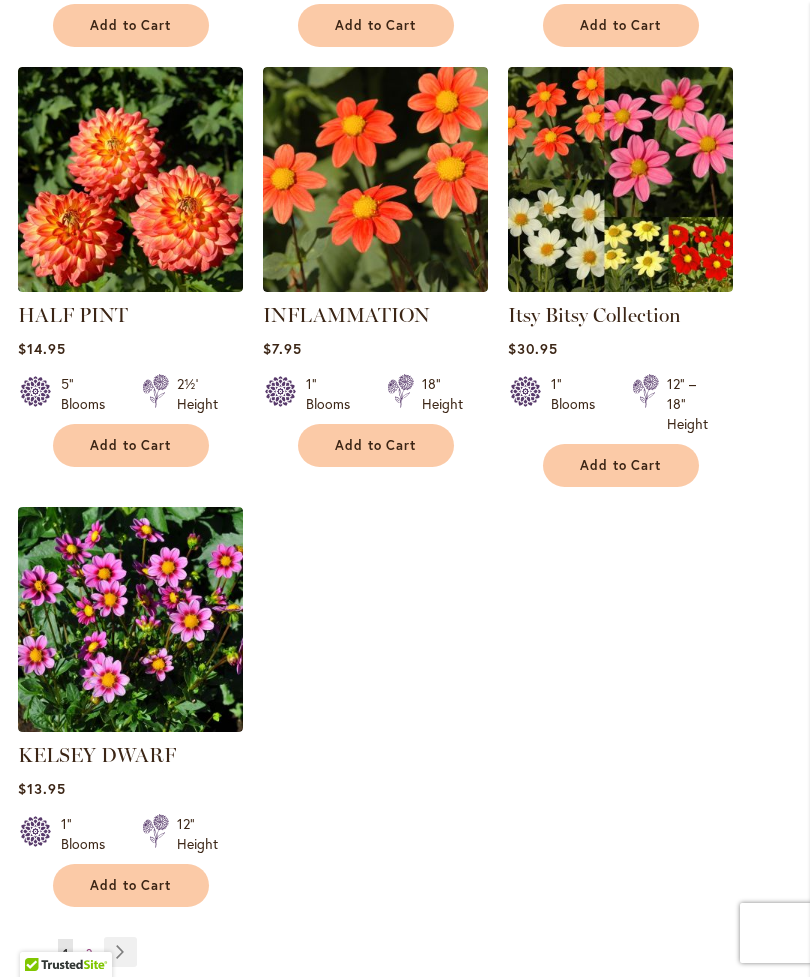 click on "Page
Next" at bounding box center [120, 952] 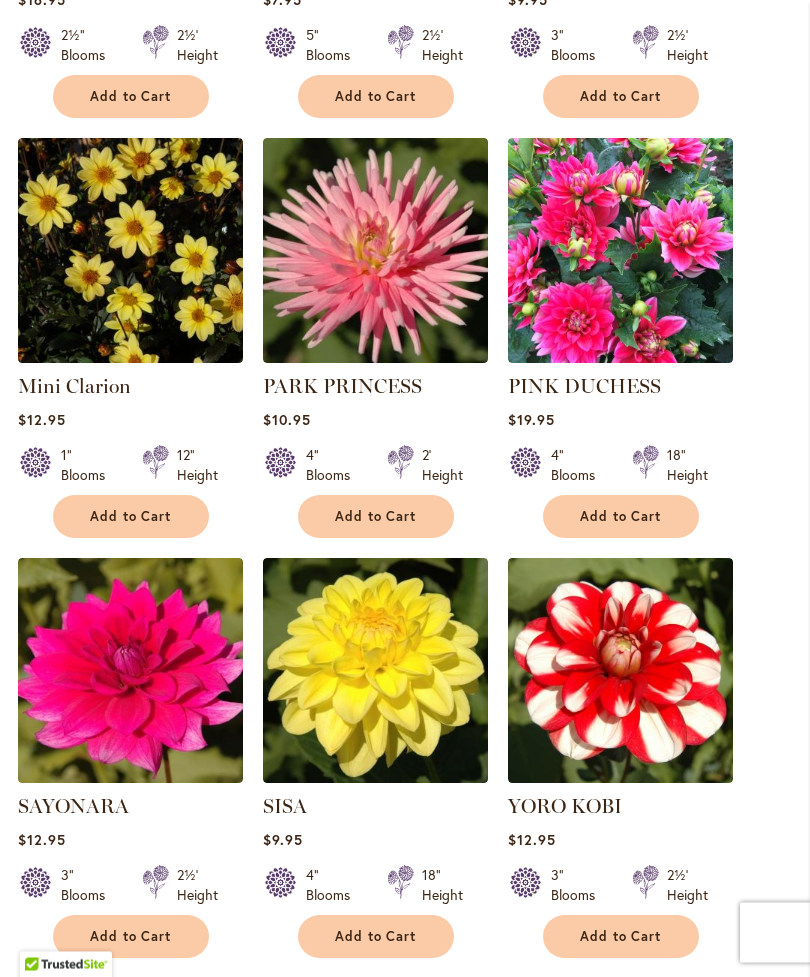 scroll, scrollTop: 1356, scrollLeft: 0, axis: vertical 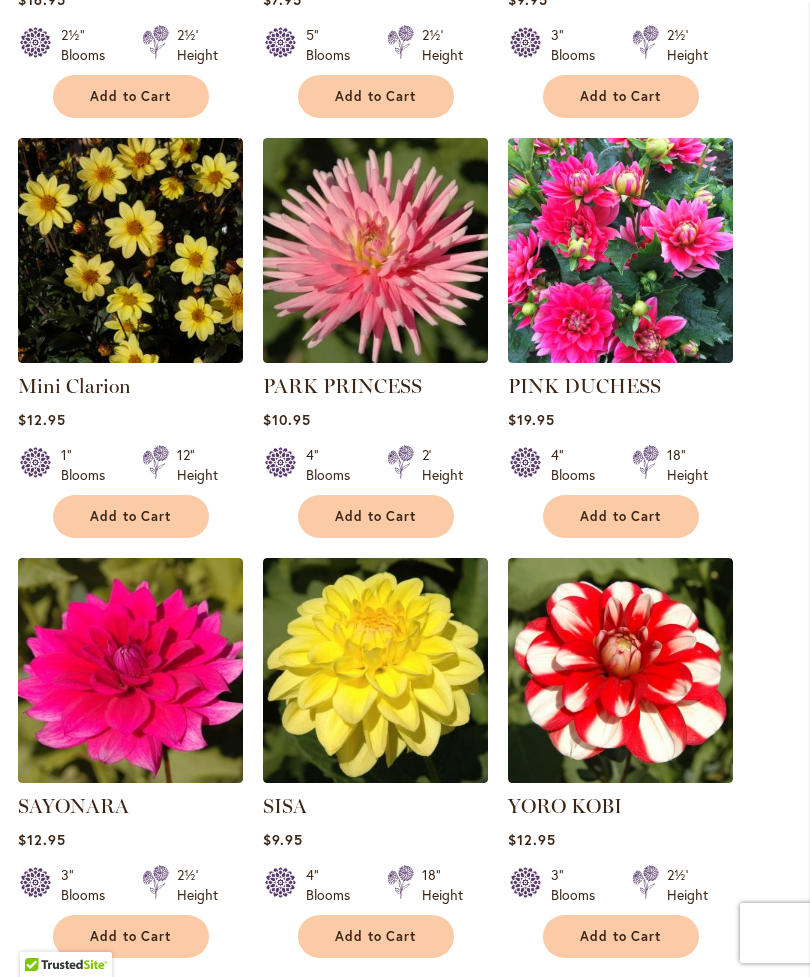 click at bounding box center [620, 670] 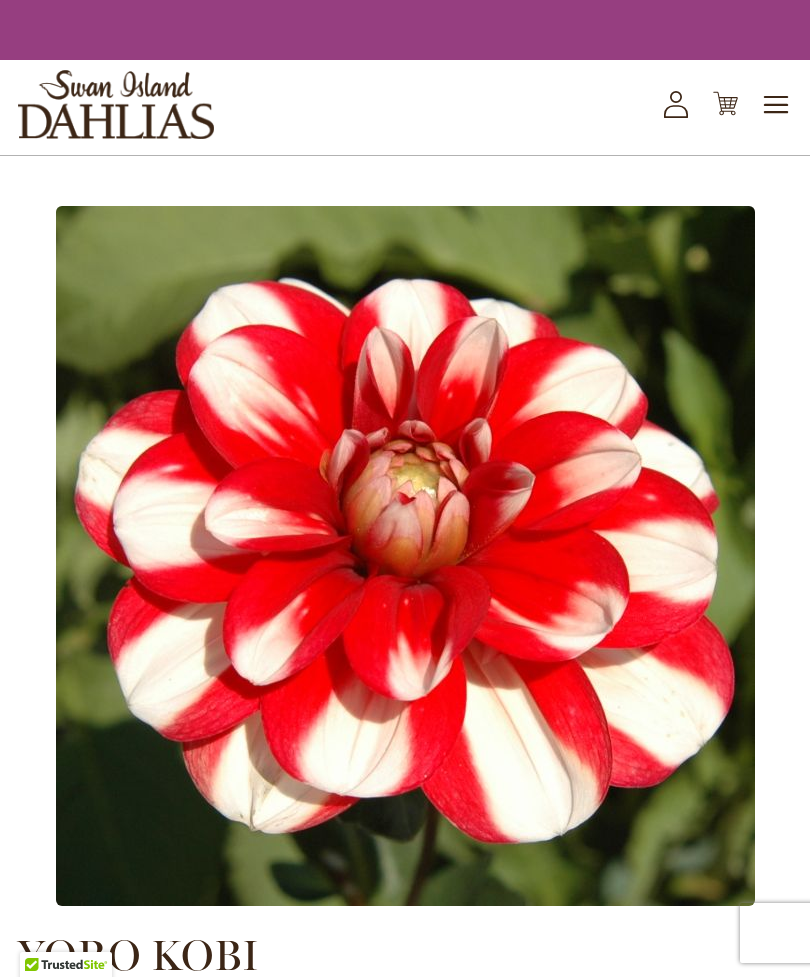 scroll, scrollTop: 0, scrollLeft: 0, axis: both 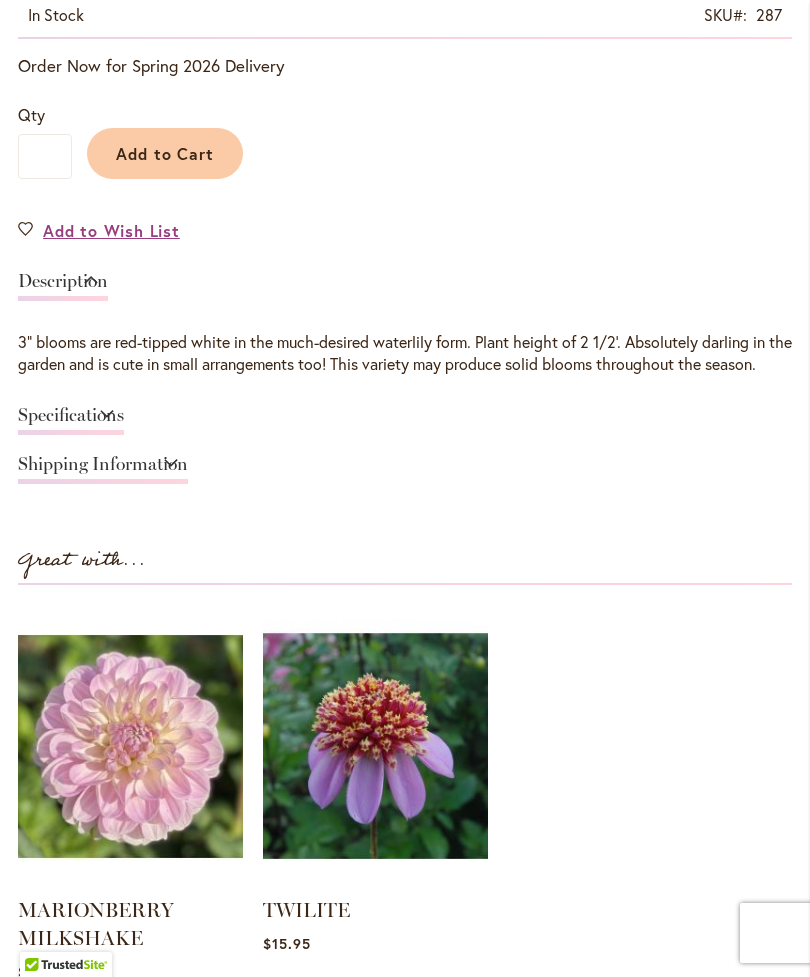 click on "Home
Shop
YORO KOBI
Skip to the end of the images gallery
Skip to the beginning of the images gallery
YORO KOBI
$12.95
In stock
SKU
287
Rating:" at bounding box center (405, 1367) 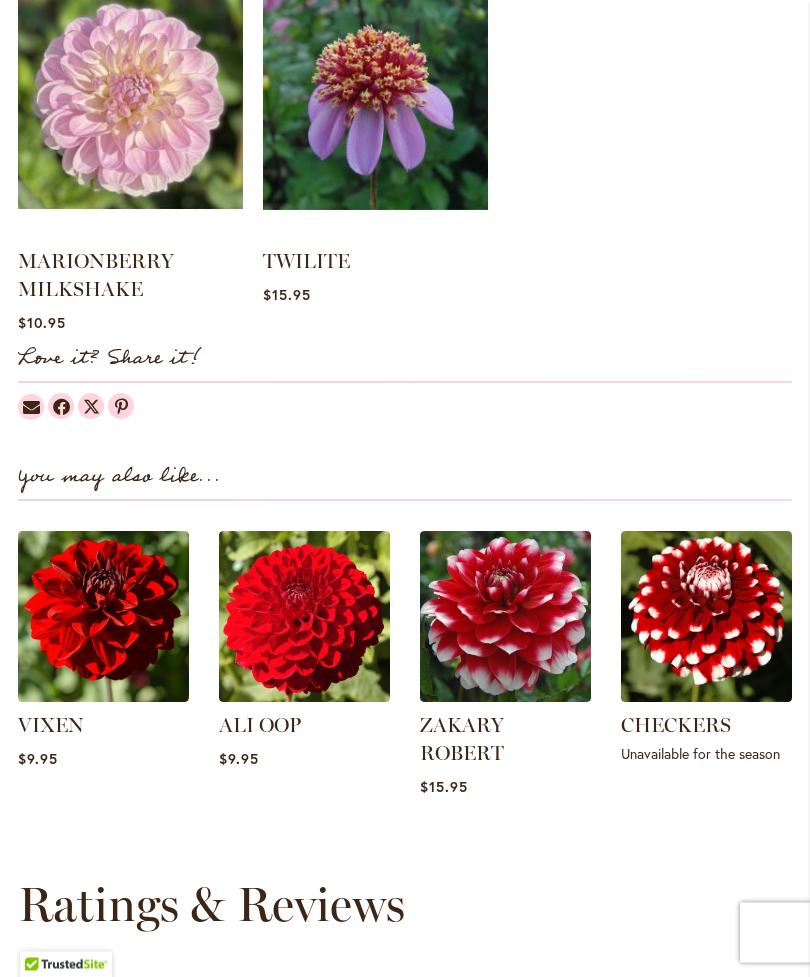 scroll, scrollTop: 2140, scrollLeft: 0, axis: vertical 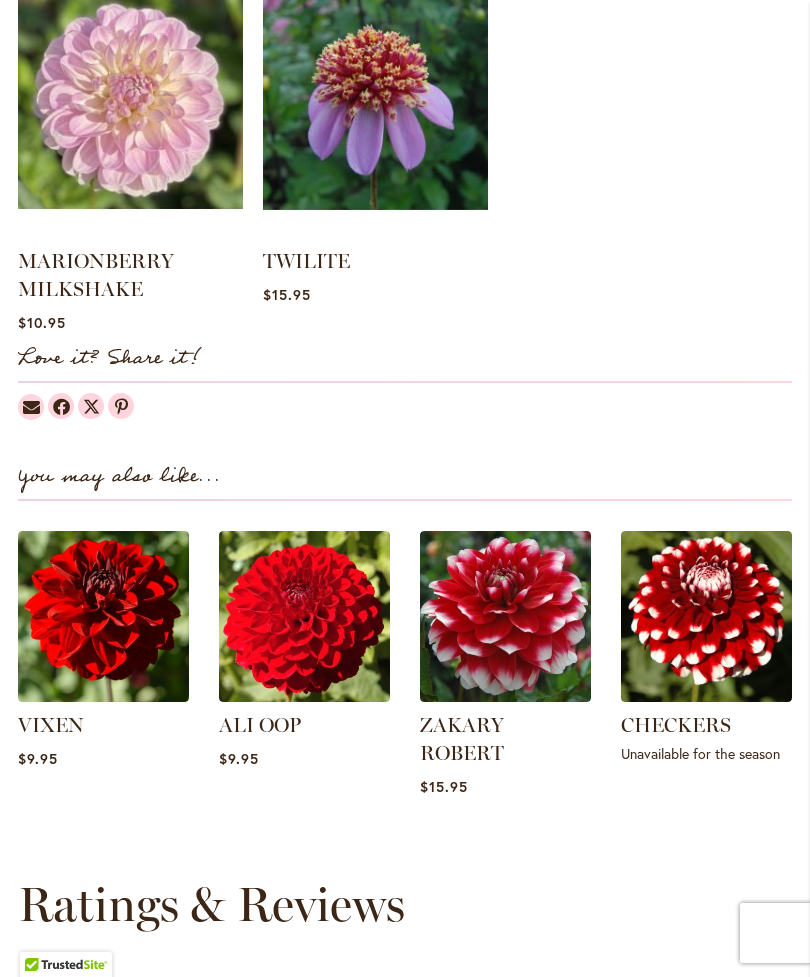 click at bounding box center [505, 616] 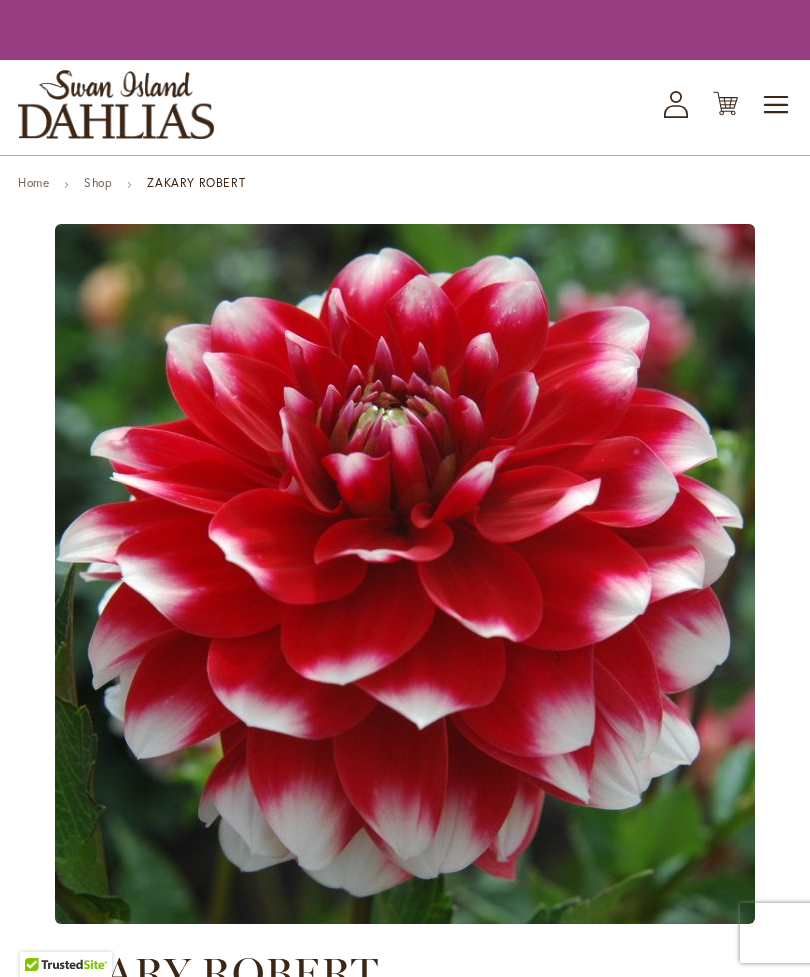 scroll, scrollTop: 0, scrollLeft: 0, axis: both 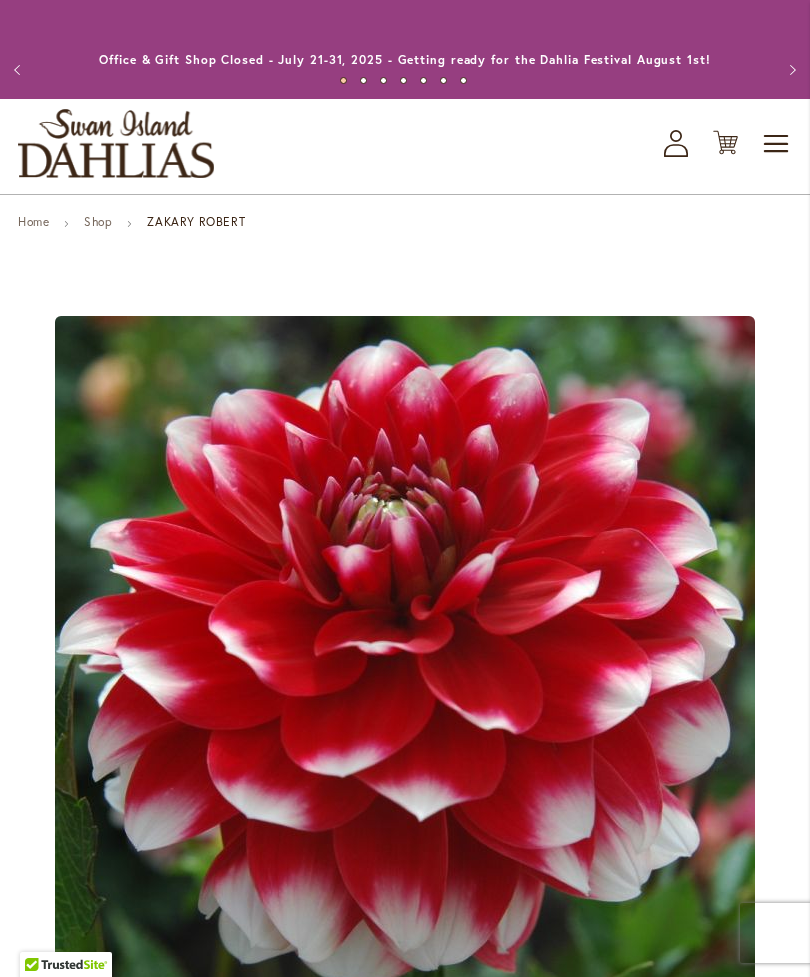 type on "*****" 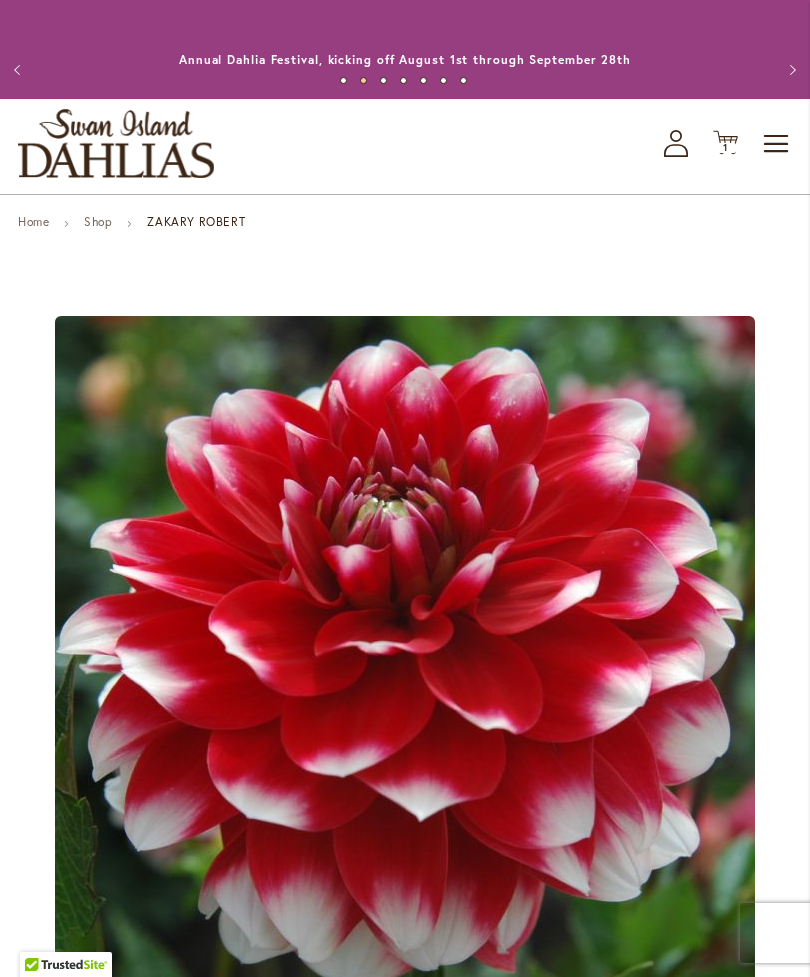 click on "Next" at bounding box center (790, 70) 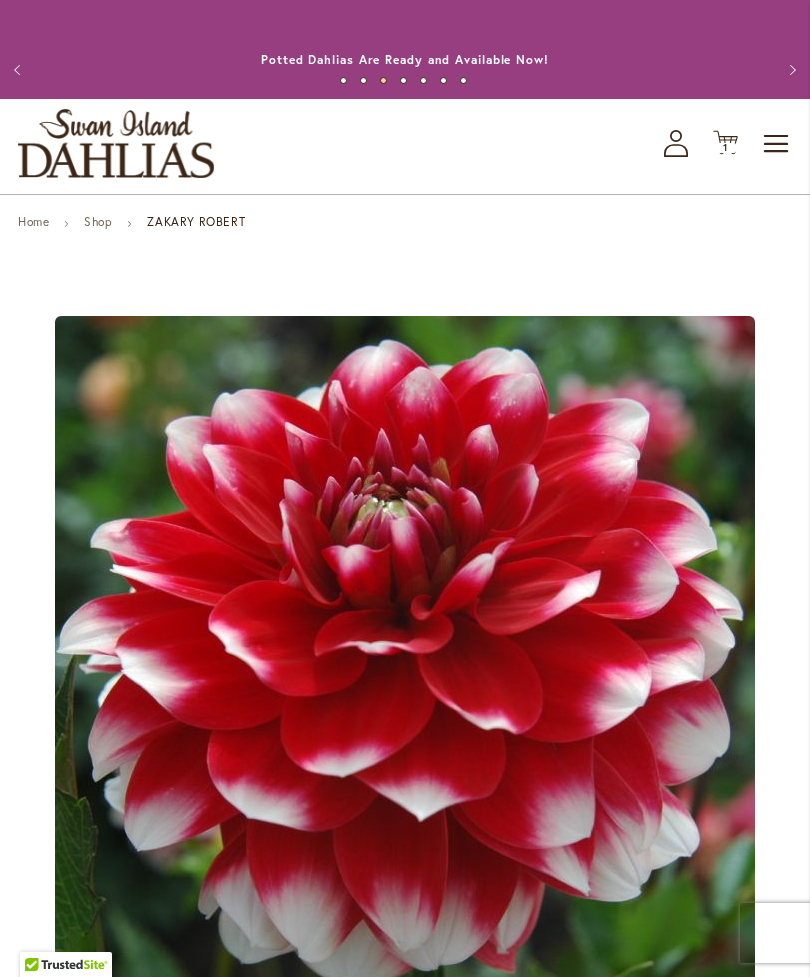 click on "Previous Office & Gift Shop Closed - July 21-31, 2025 - Getting ready for the Dahlia Festival August 1st! Annual Dahlia Festival, kicking off August 1st through September 28th Potted Dahlias Are Ready and Available Now! Gift Shop & Office Open - Monday-Friday 9-4:30pm   /   Gift Shop Open - Saturday 10-3pm Order Dahlia Tubers Starting August 1st, for Spring 2026 Delivery! Check out the Beautiful Dahlia Earrings by a local artist! Questions about Dahlia Care and Growing Beautiful Dahlias Next 1 2 3 4 5 6 7" at bounding box center [405, 69] 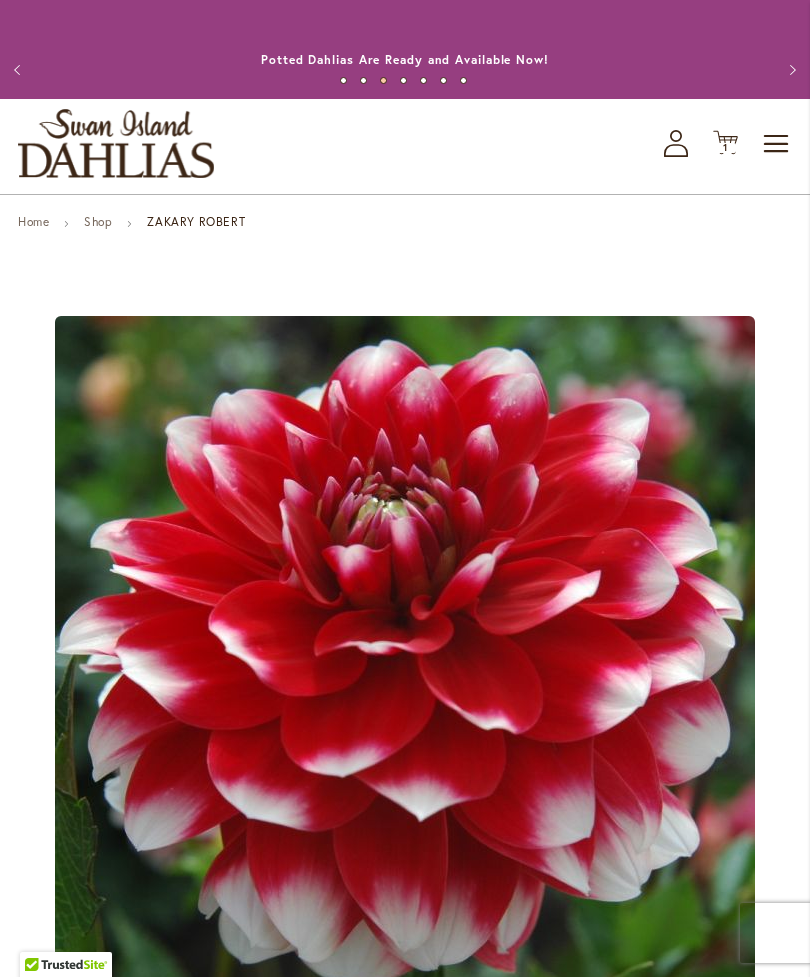 click on "Previous" at bounding box center [20, 70] 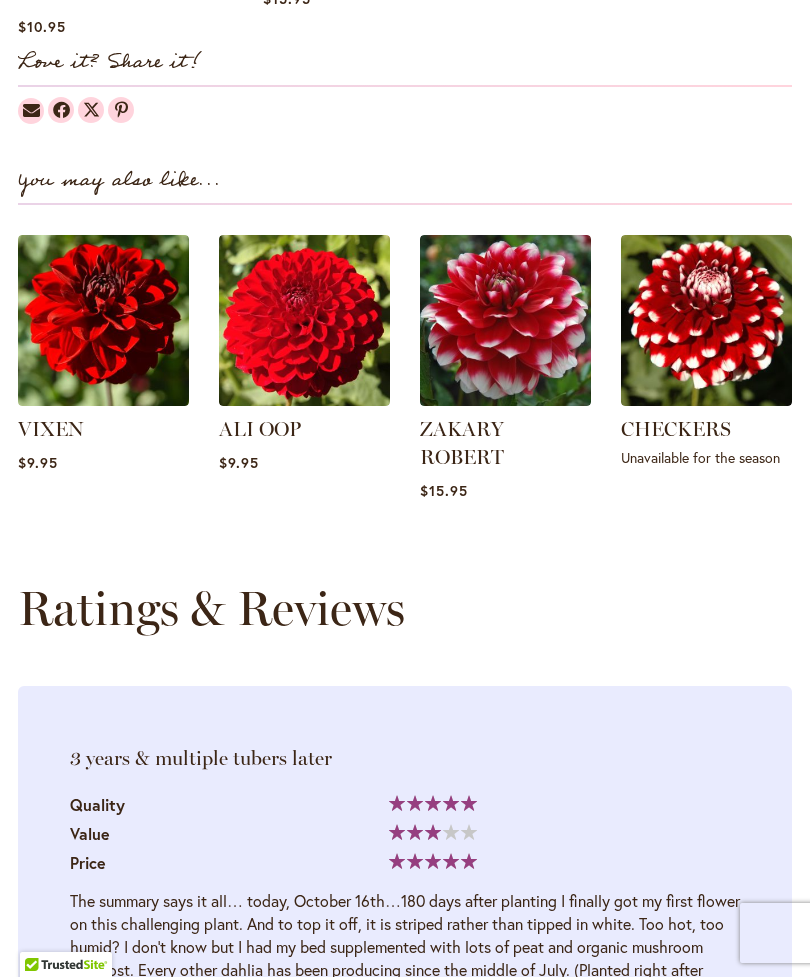 scroll, scrollTop: 2204, scrollLeft: 0, axis: vertical 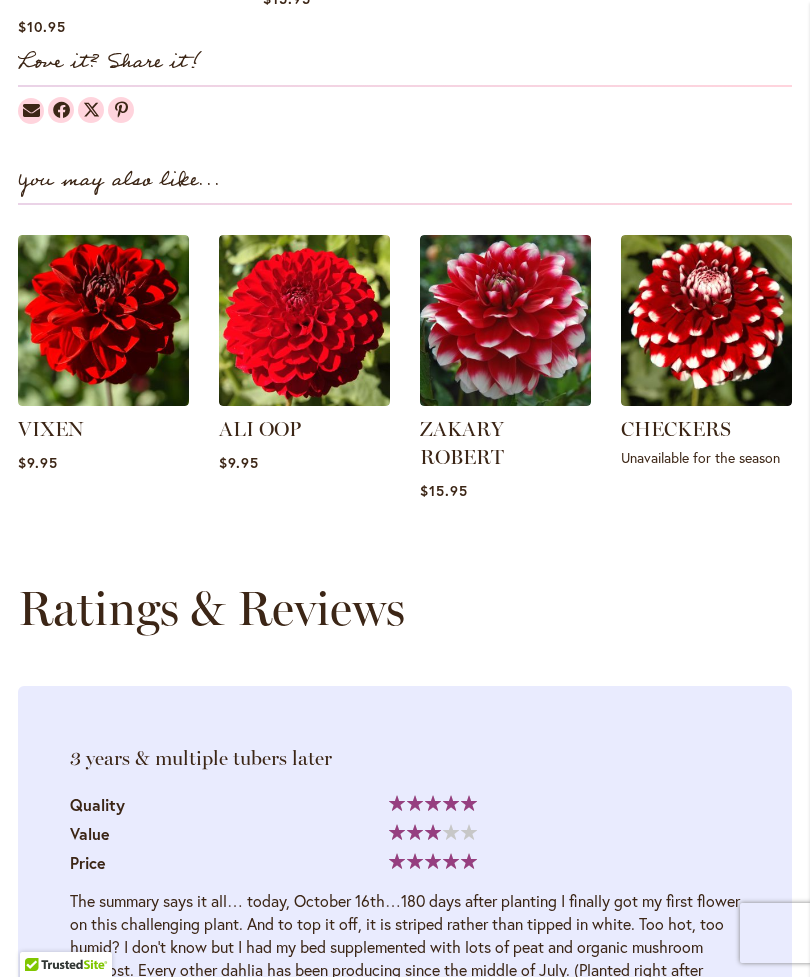 click at bounding box center [505, 320] 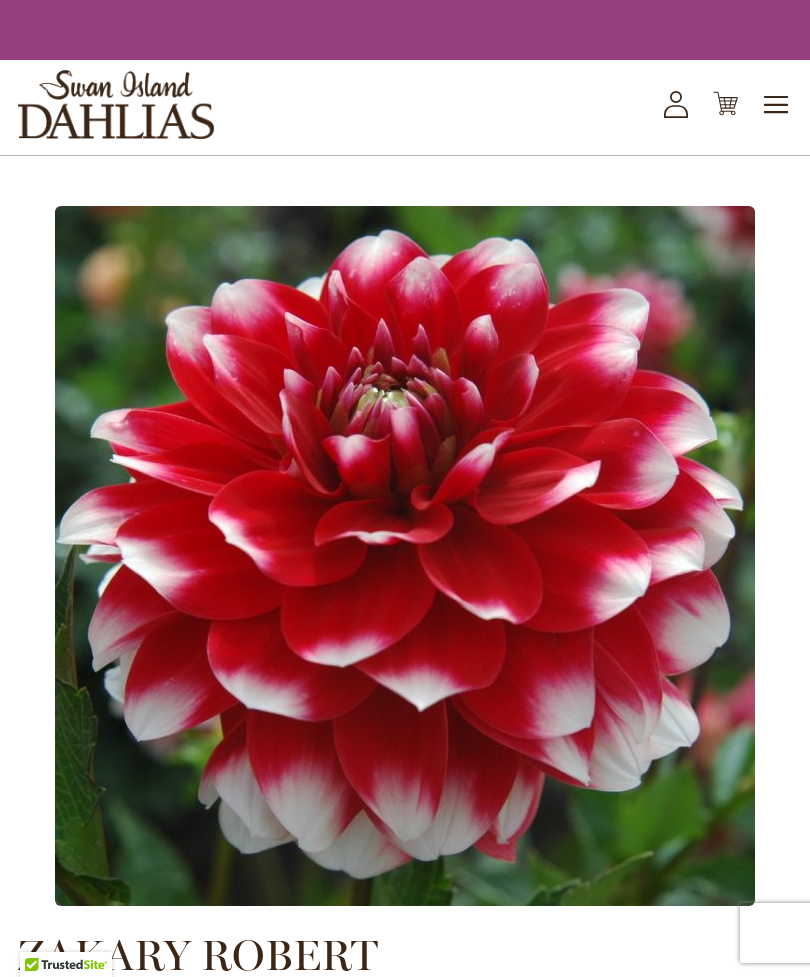scroll, scrollTop: 0, scrollLeft: 0, axis: both 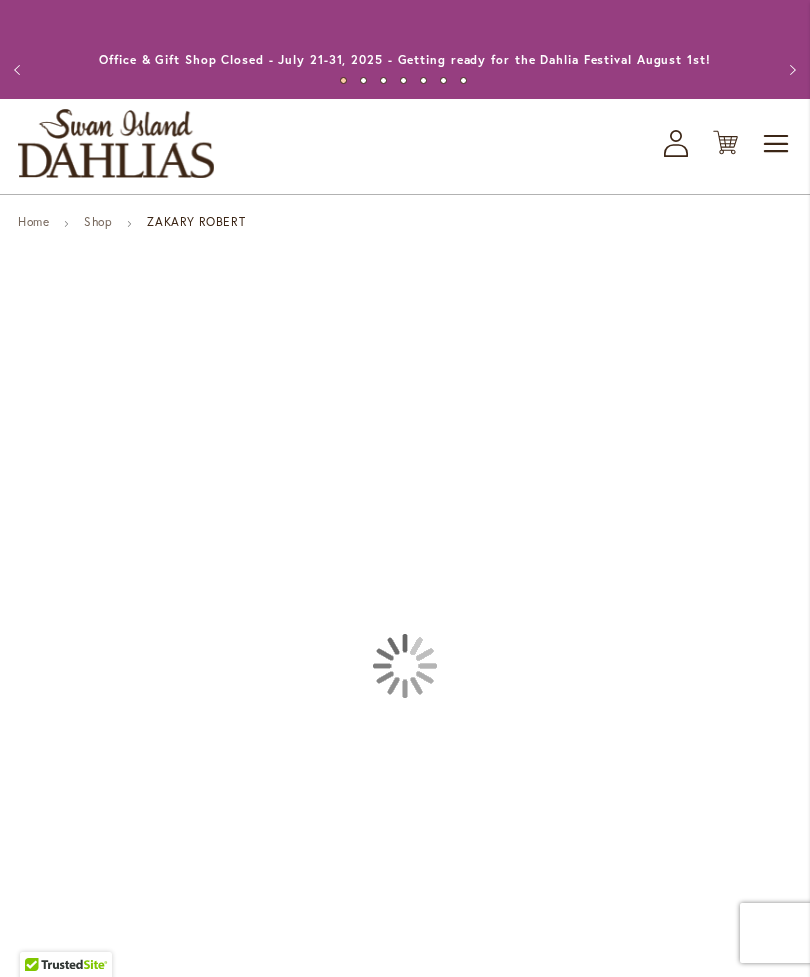type on "*****" 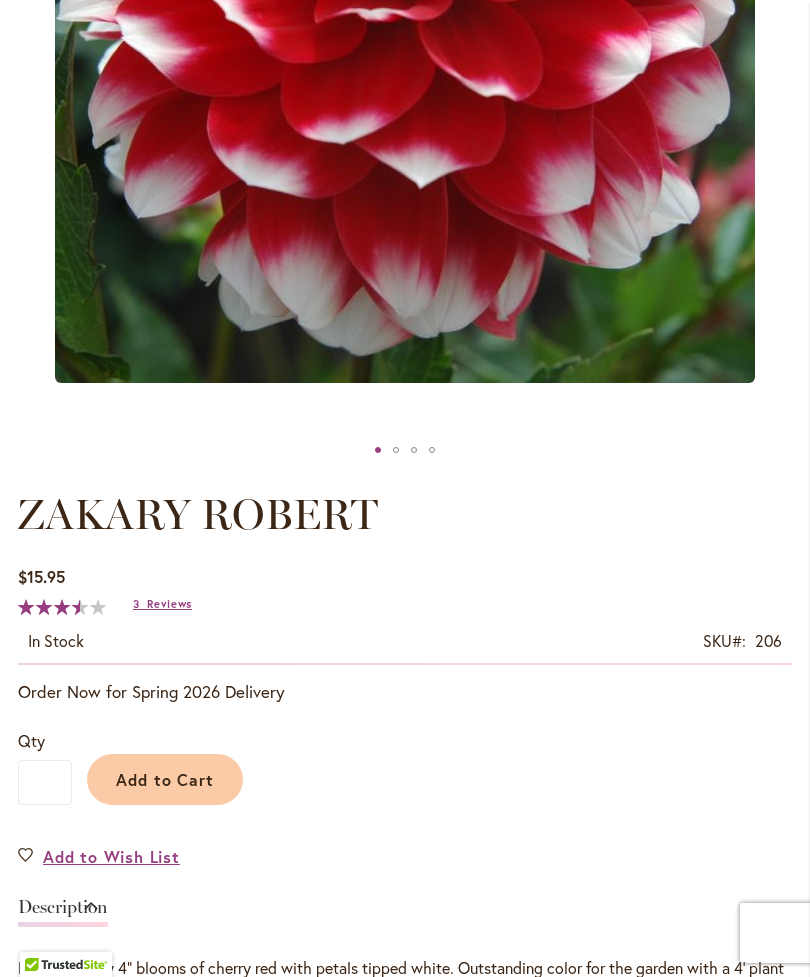 scroll, scrollTop: 632, scrollLeft: 0, axis: vertical 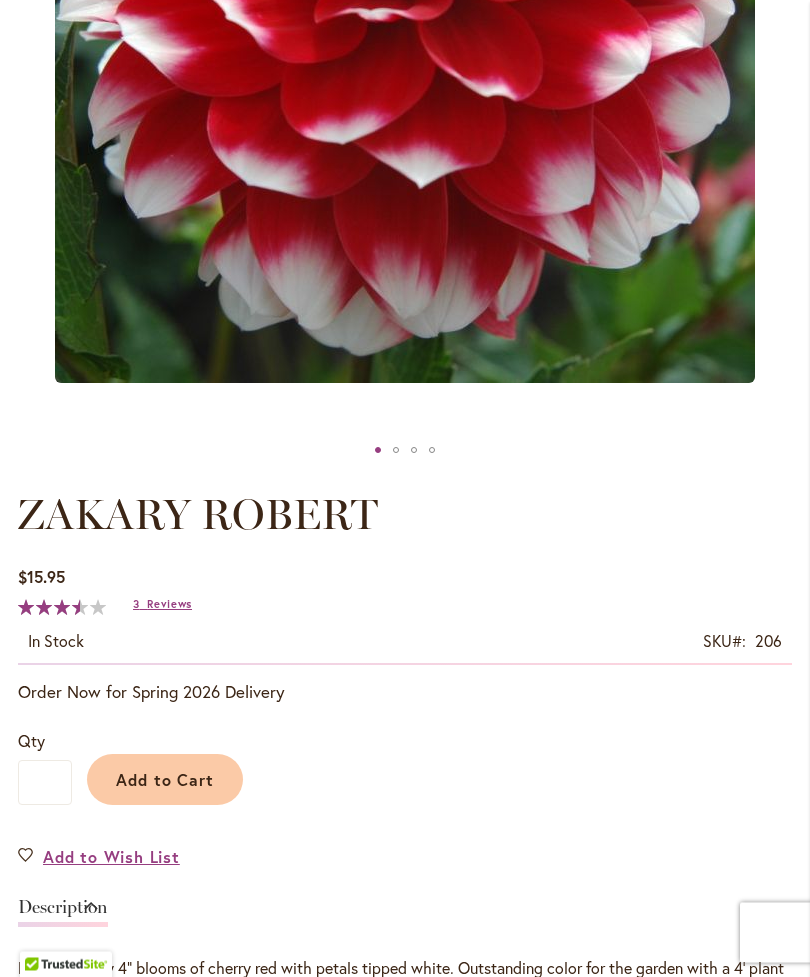 click on "Reviews" at bounding box center [169, 605] 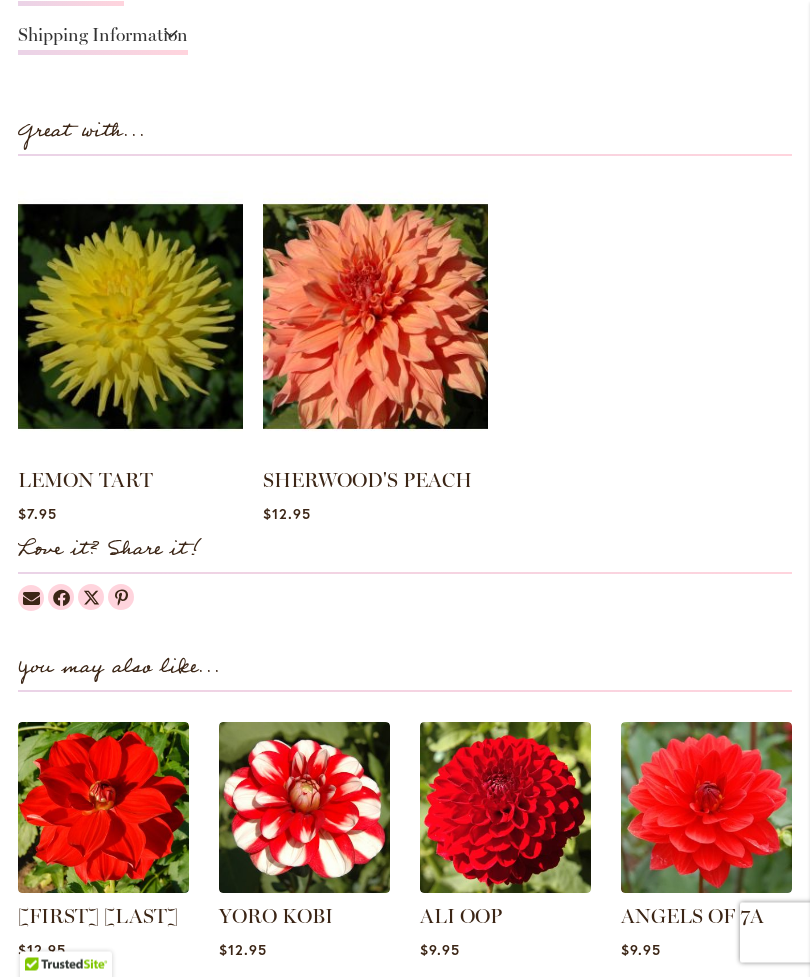 scroll, scrollTop: 1711, scrollLeft: 0, axis: vertical 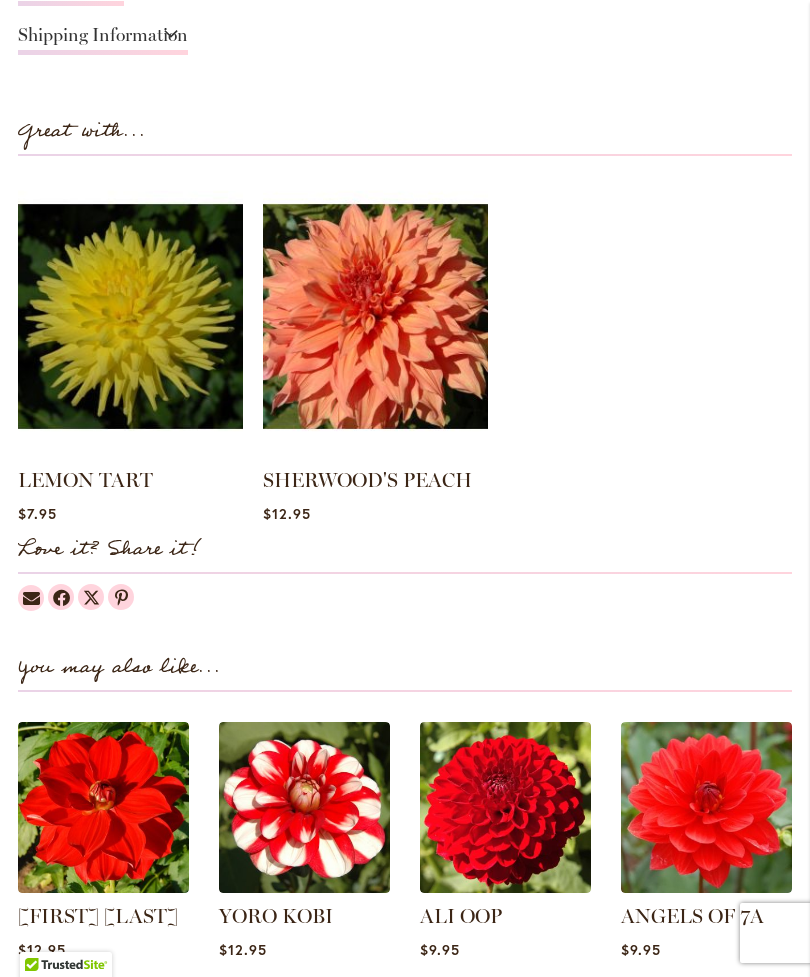 click at bounding box center [304, 807] 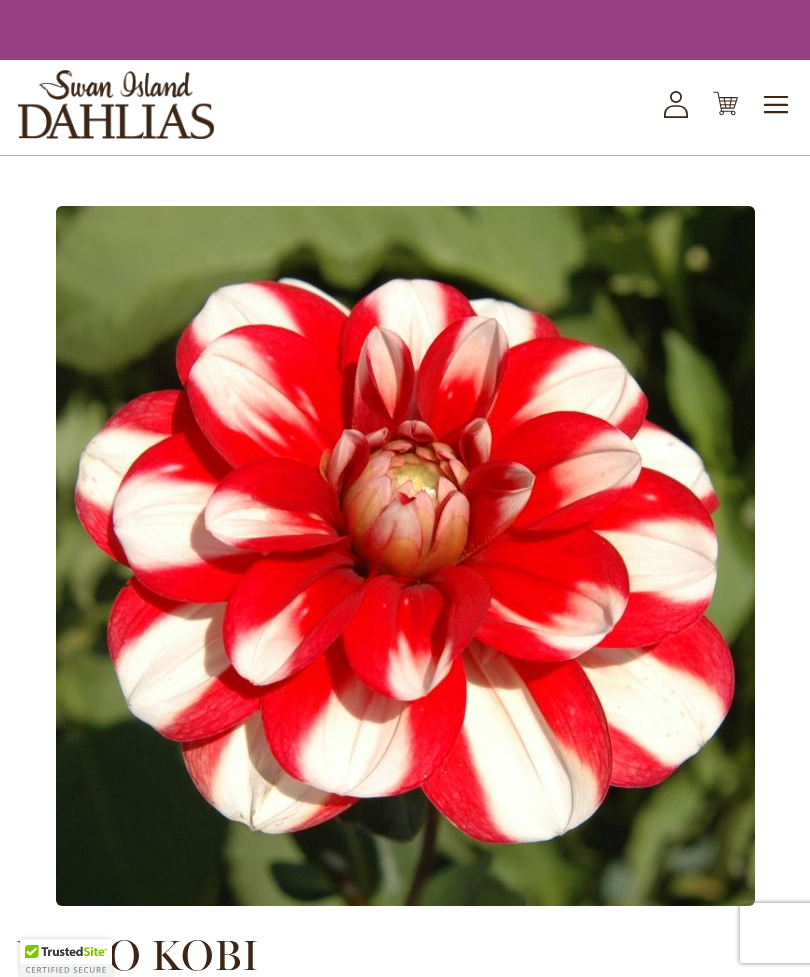 scroll, scrollTop: 0, scrollLeft: 0, axis: both 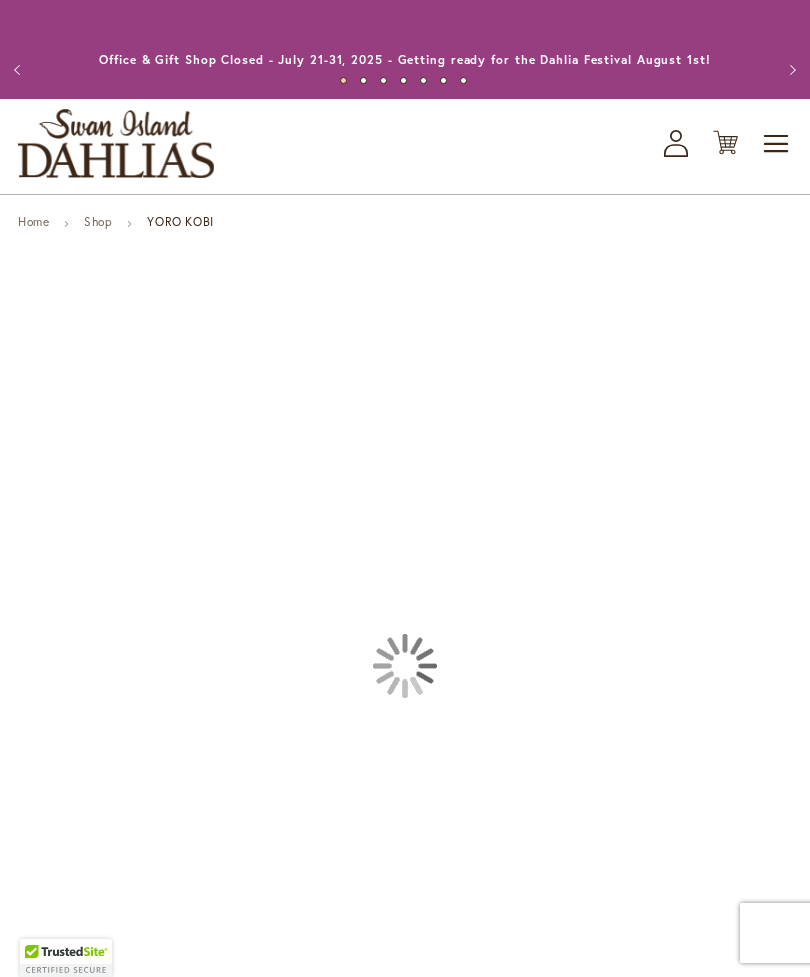 type on "*****" 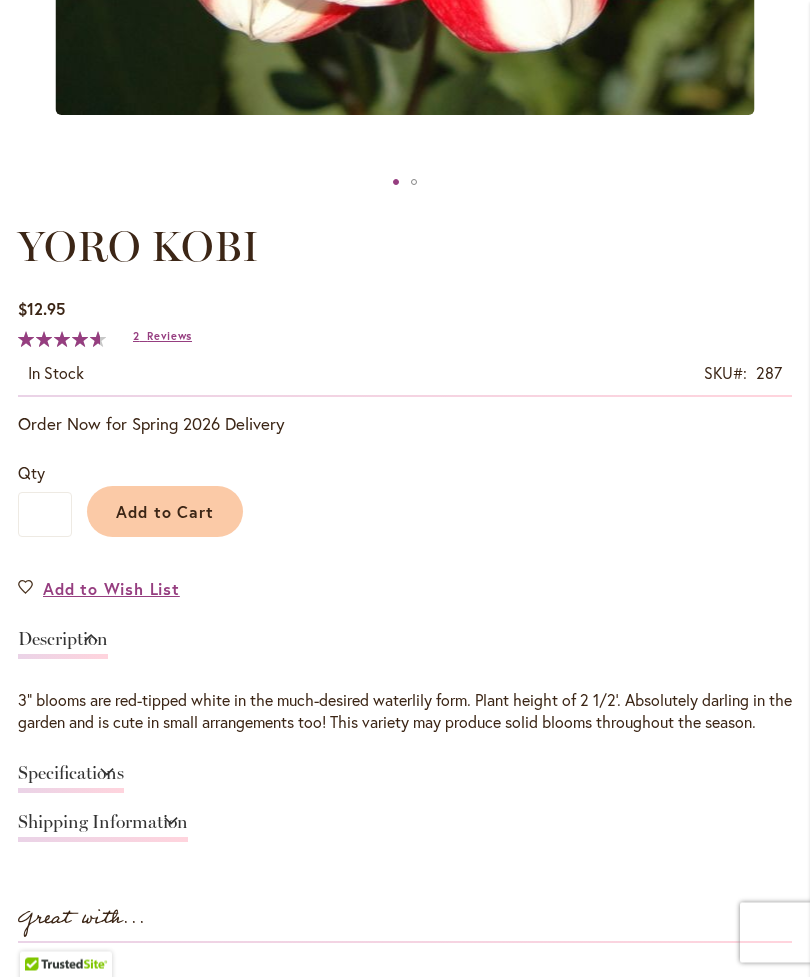 scroll, scrollTop: 903, scrollLeft: 0, axis: vertical 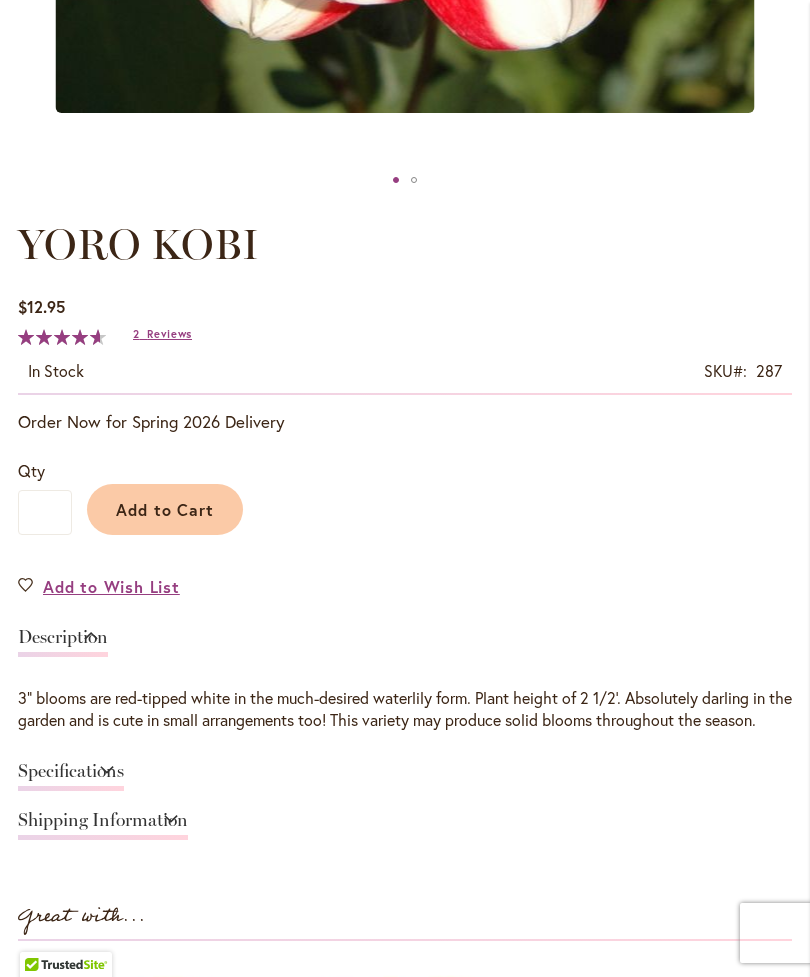 click on "Reviews" at bounding box center [169, 334] 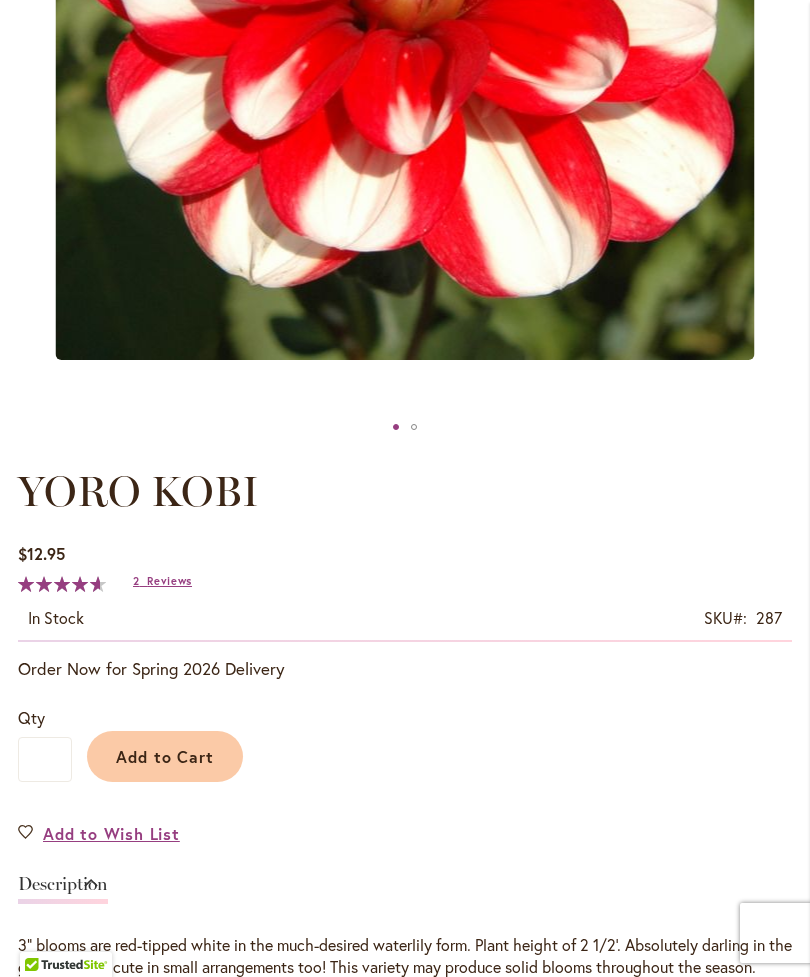 scroll, scrollTop: 749, scrollLeft: 0, axis: vertical 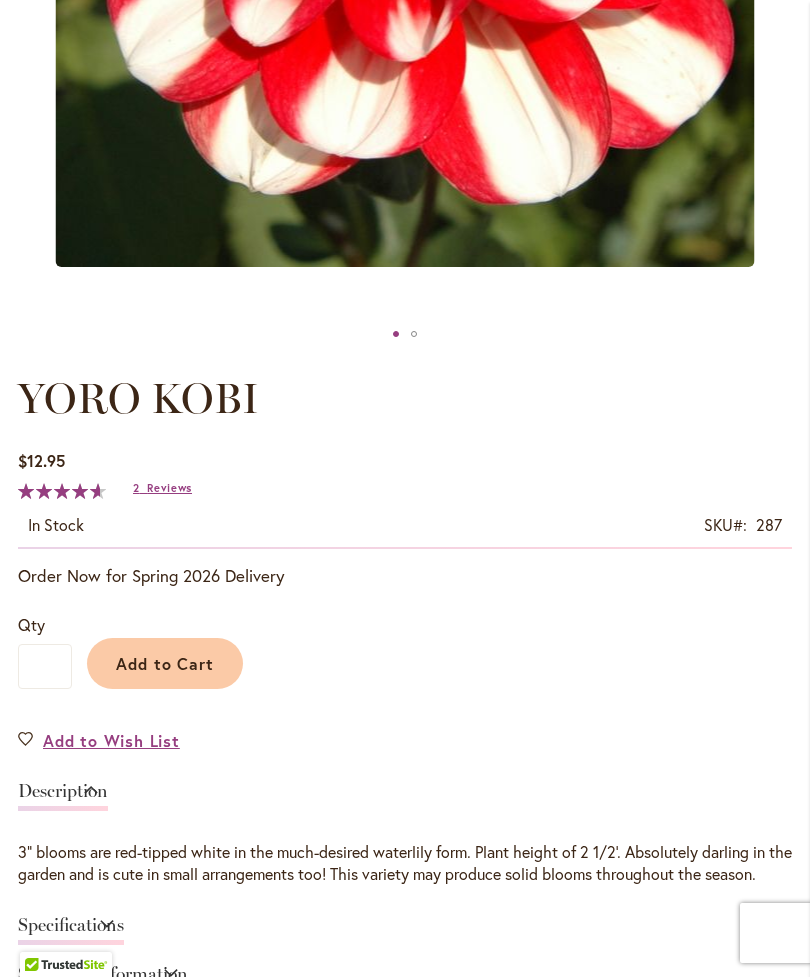 click on "Add to Cart" at bounding box center [165, 663] 